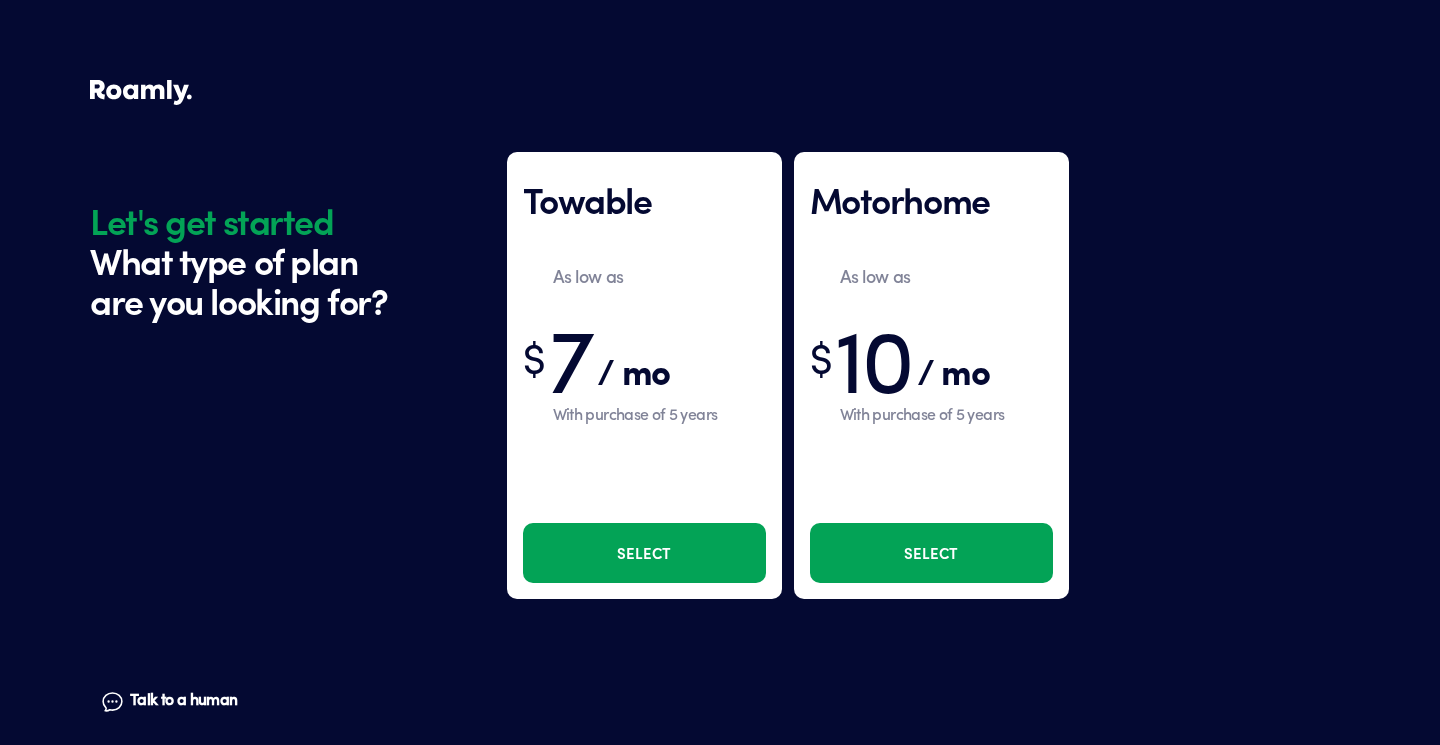 scroll, scrollTop: 0, scrollLeft: 0, axis: both 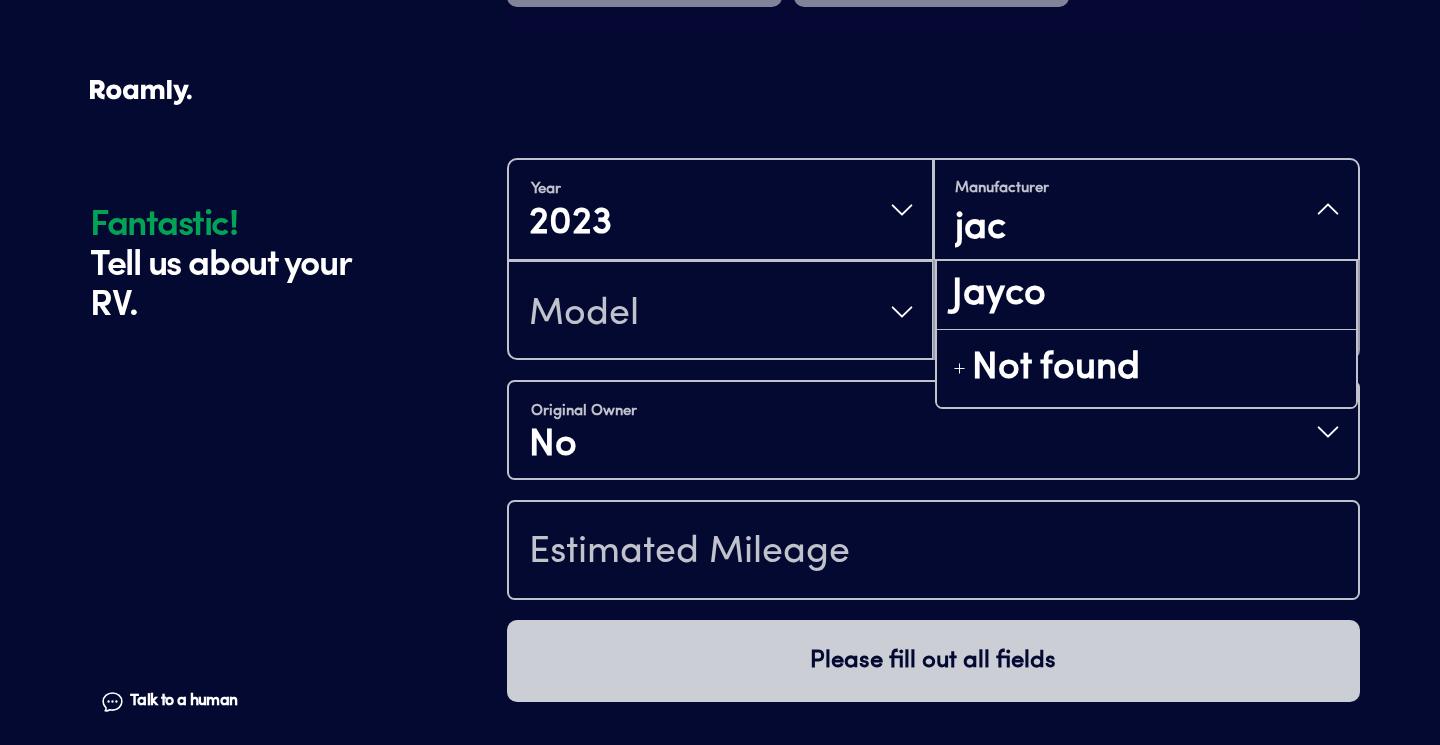 type on "[PERSON_NAME]" 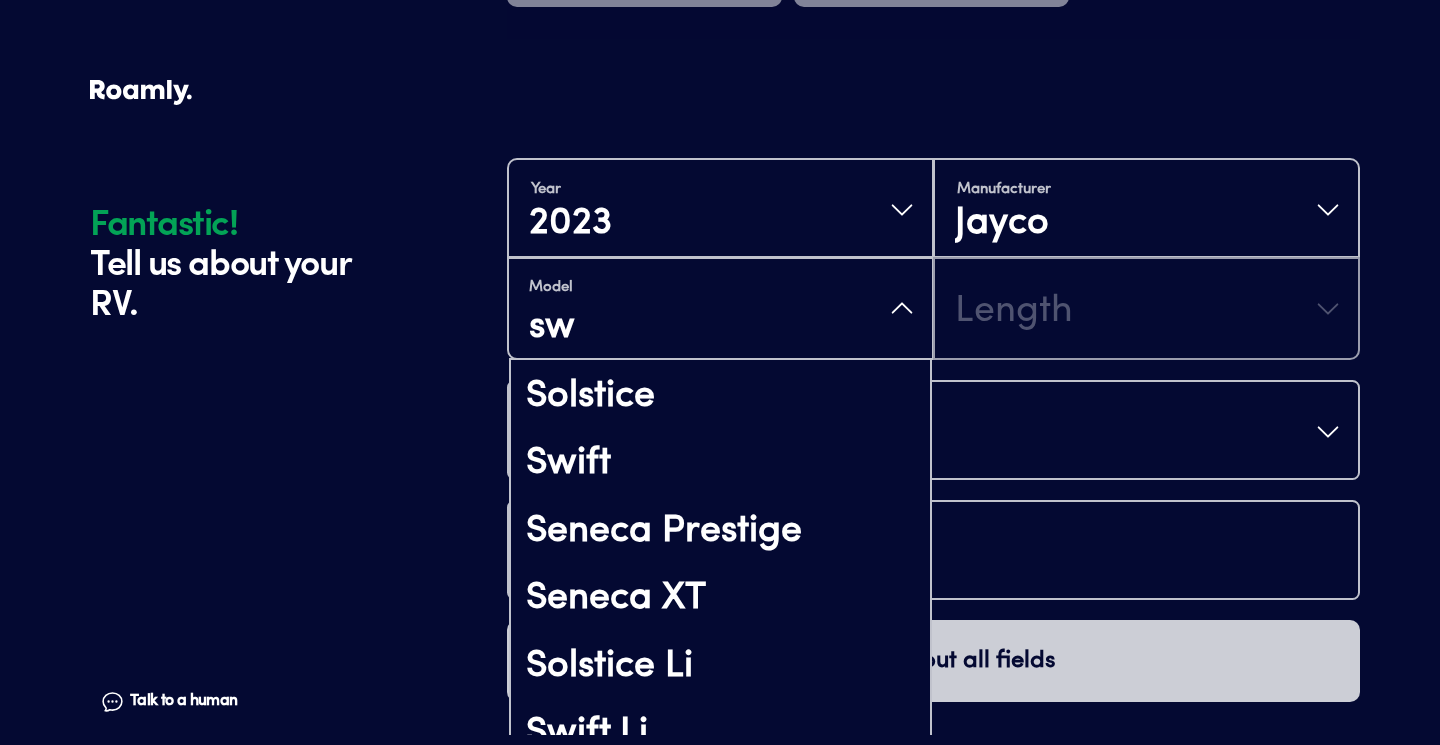 scroll, scrollTop: 0, scrollLeft: 0, axis: both 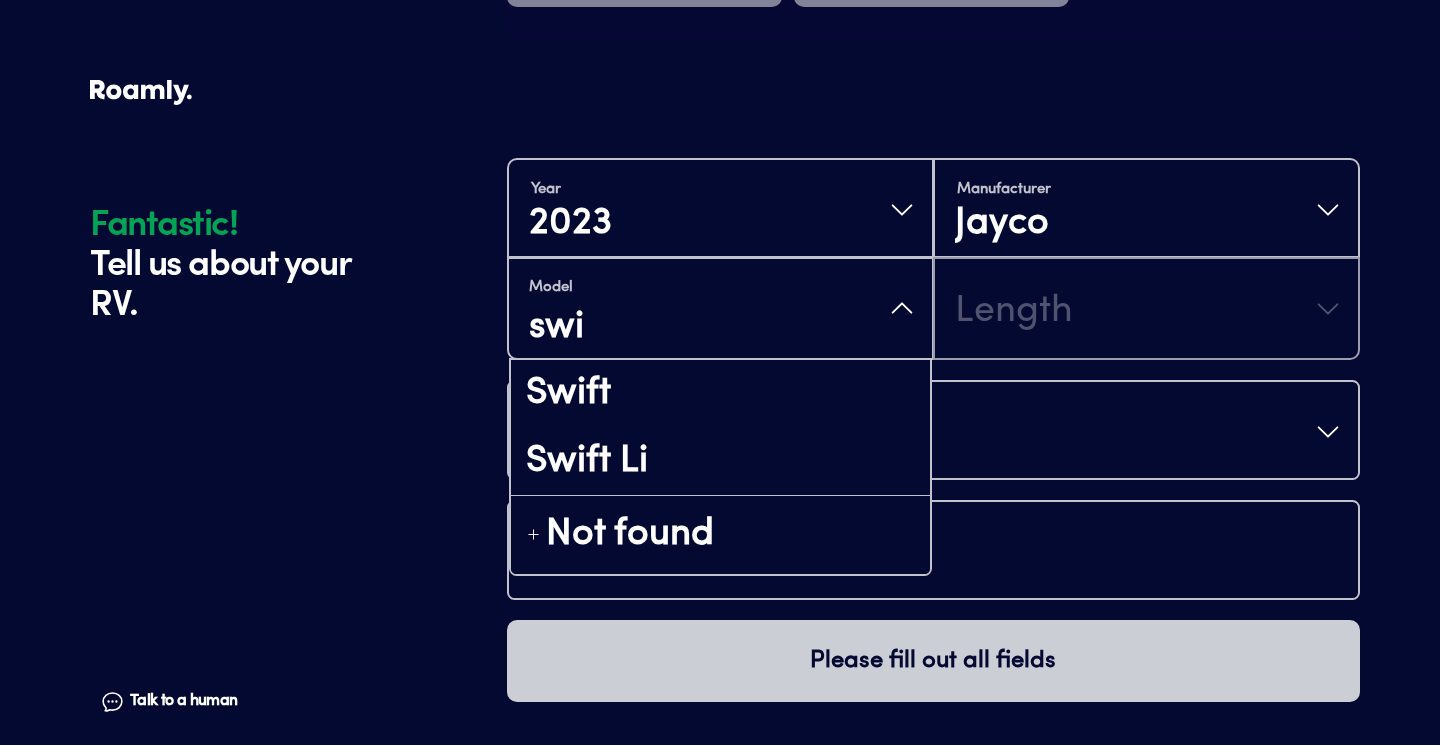 type on "swif" 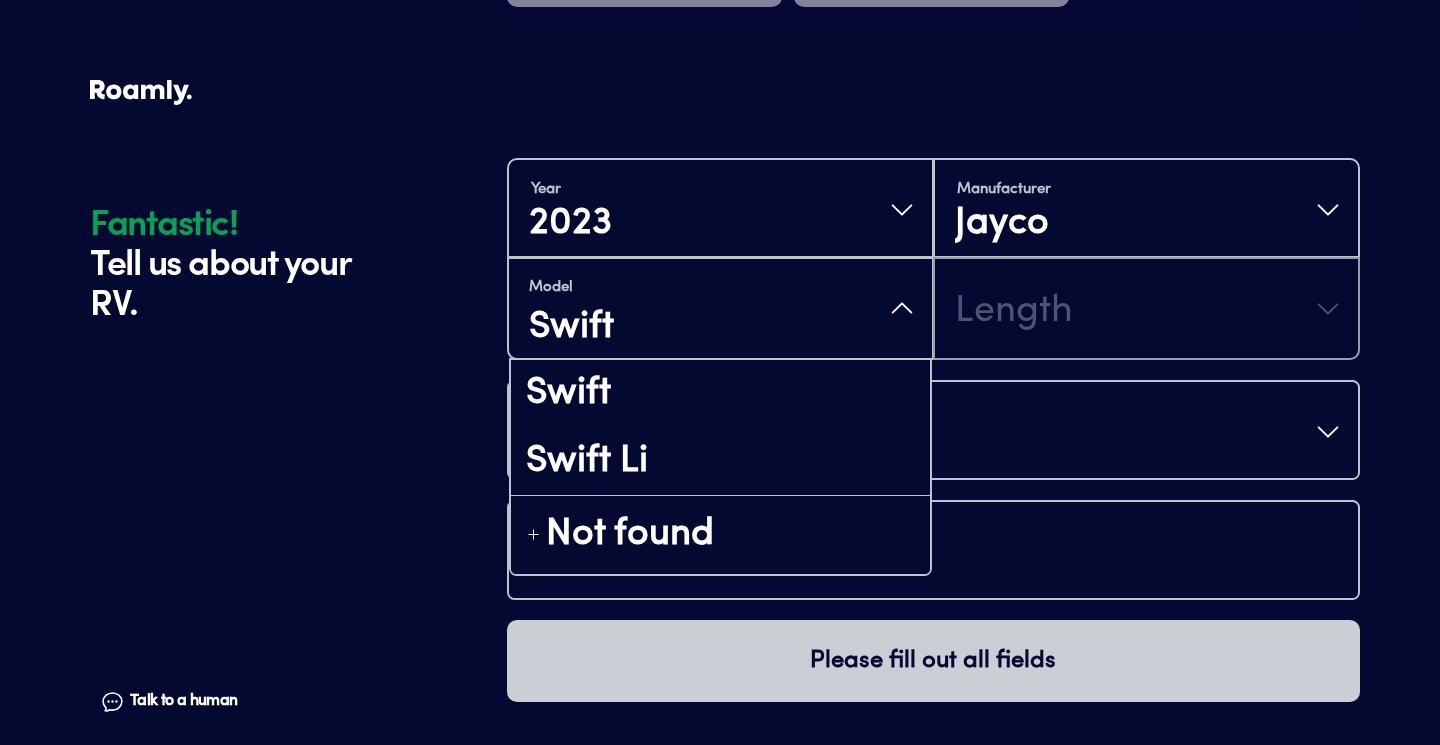 drag, startPoint x: 712, startPoint y: 507, endPoint x: 663, endPoint y: 389, distance: 127.769325 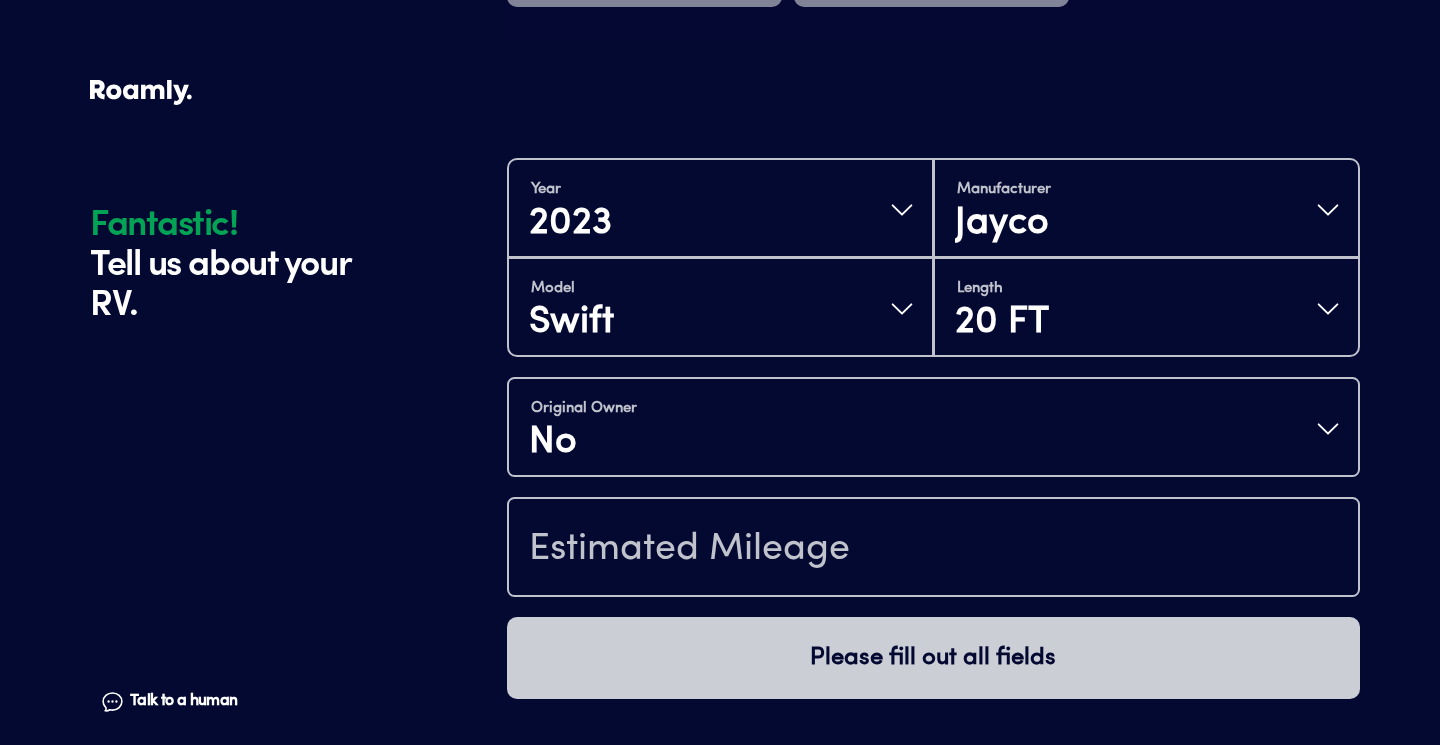 click on "Original Owner No" at bounding box center (933, 429) 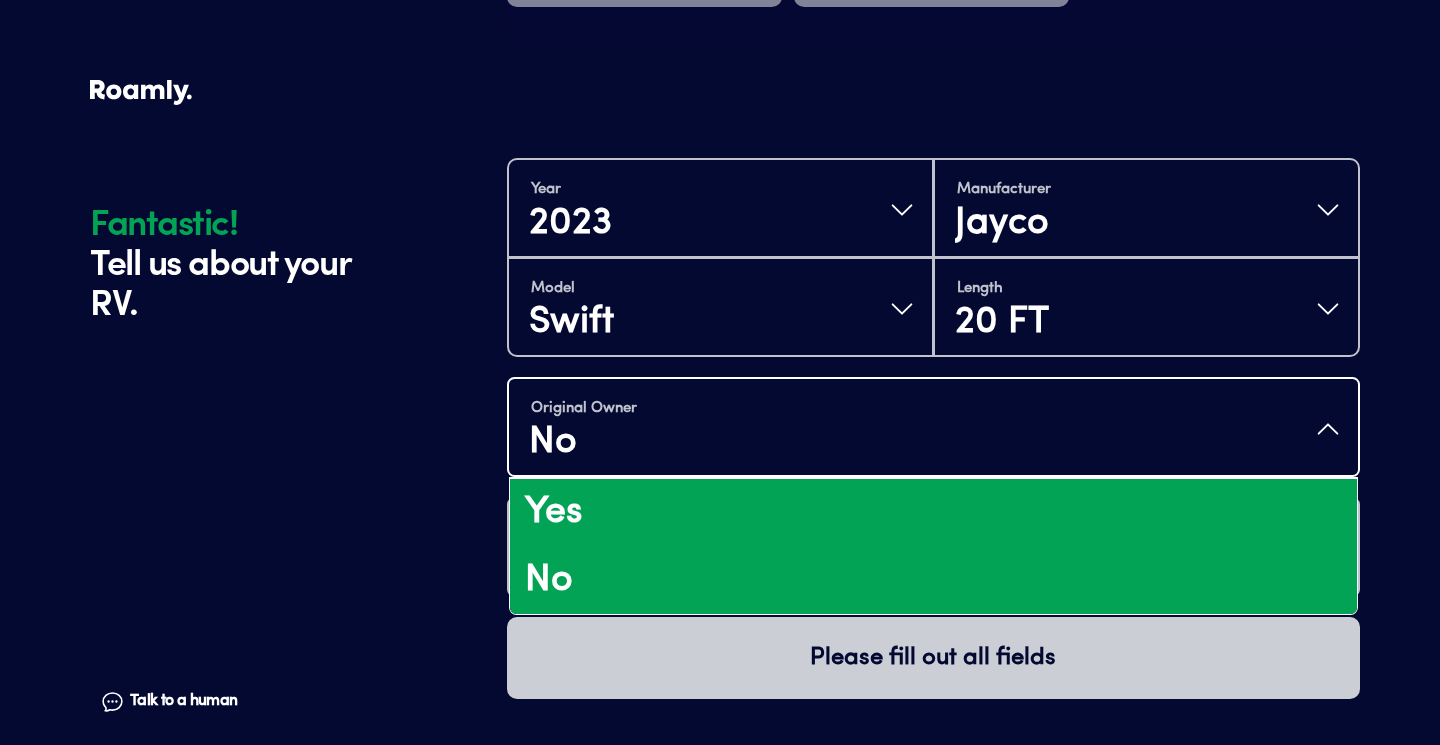 click on "Yes" at bounding box center (933, 513) 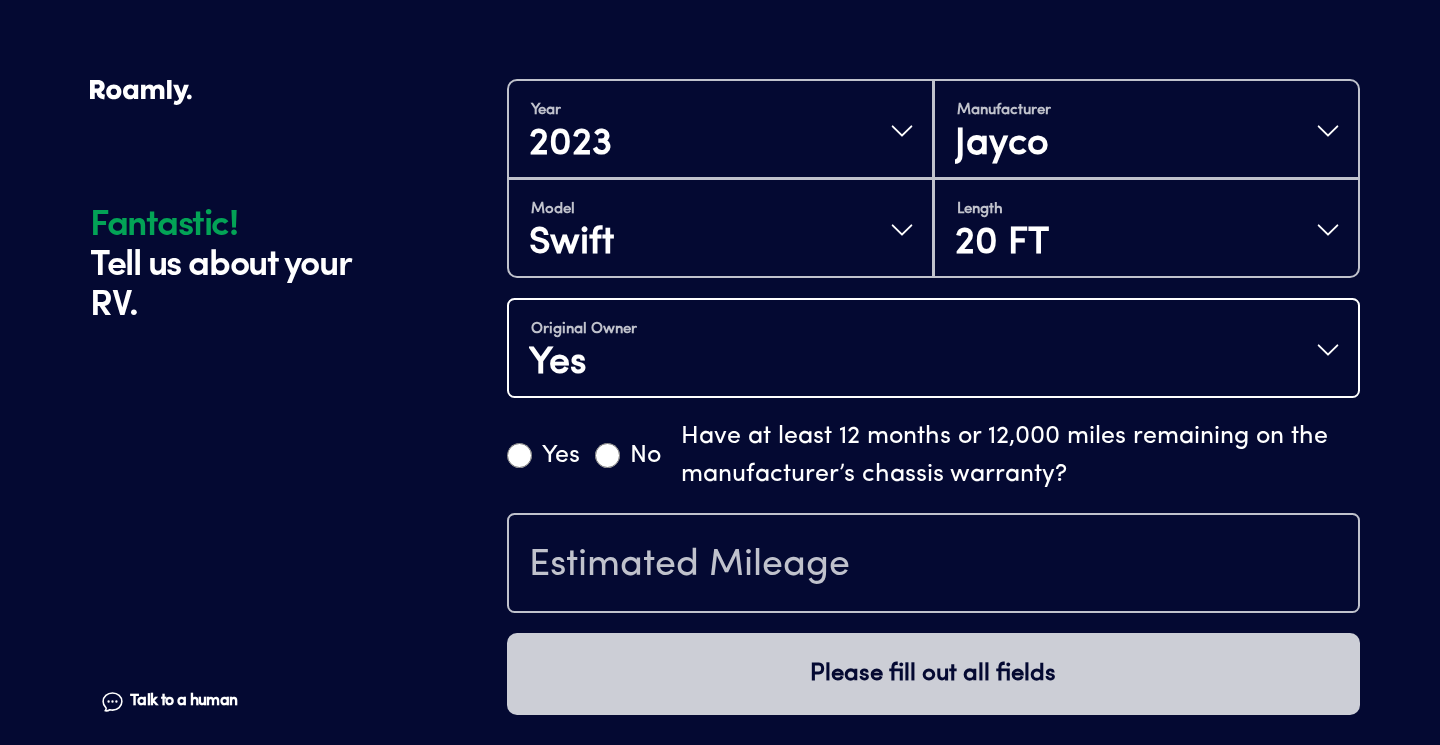 scroll, scrollTop: 710, scrollLeft: 0, axis: vertical 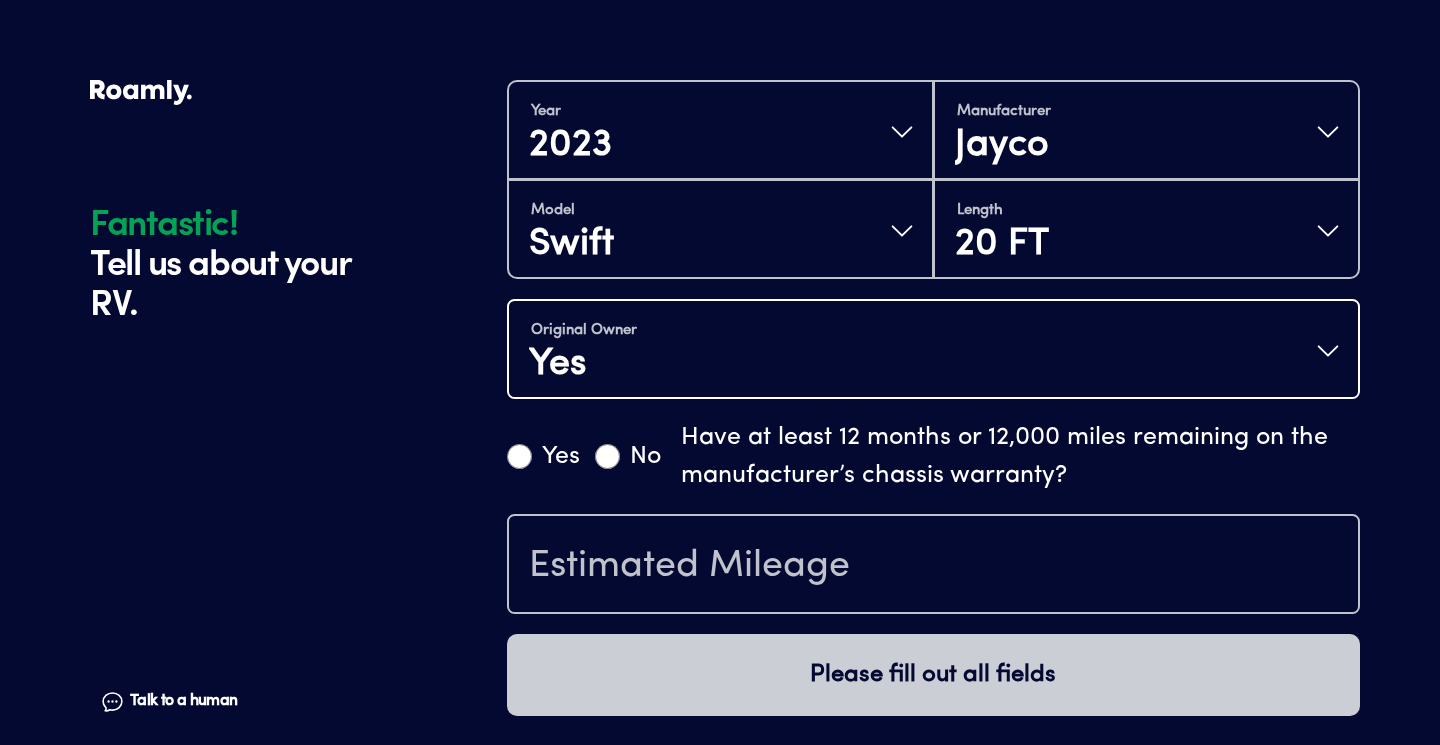 type 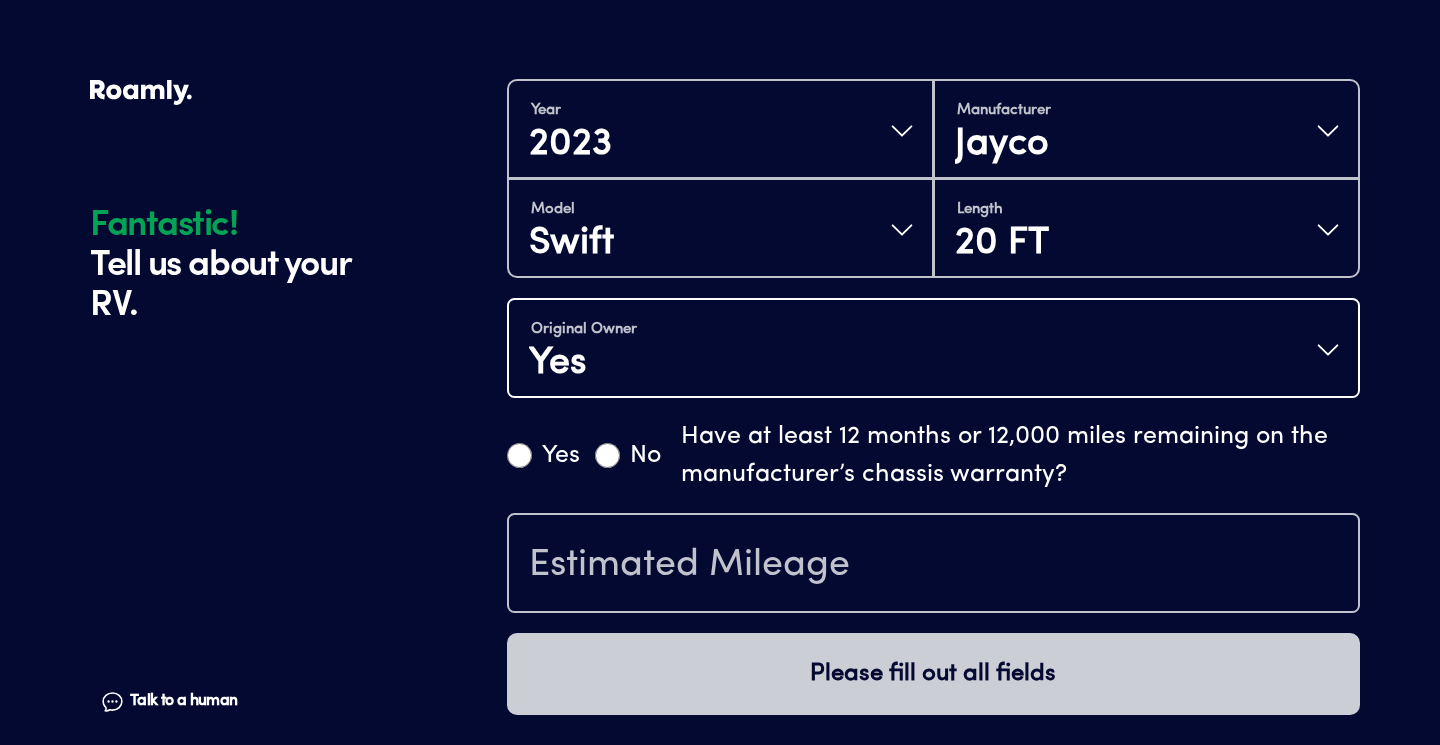 scroll, scrollTop: 710, scrollLeft: 0, axis: vertical 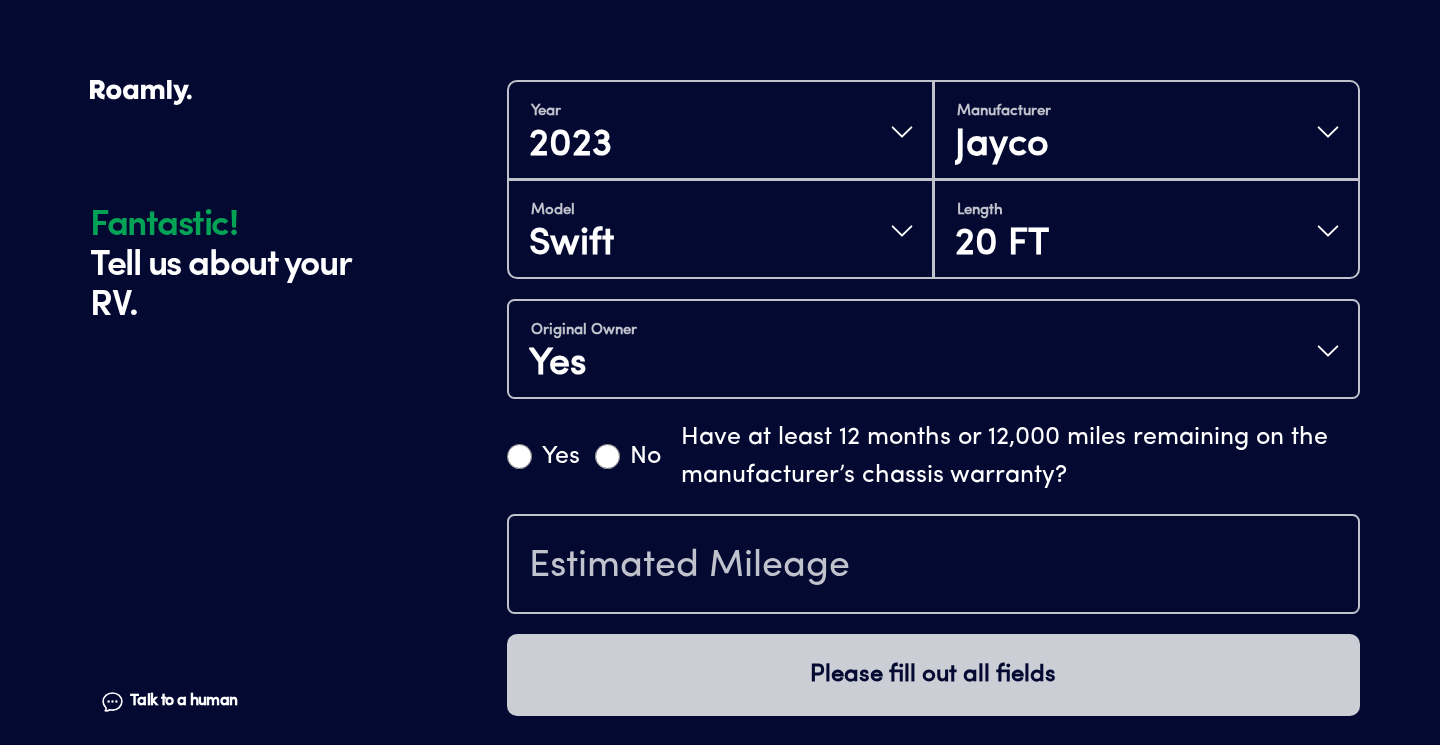 click on "Yes" at bounding box center [519, 456] 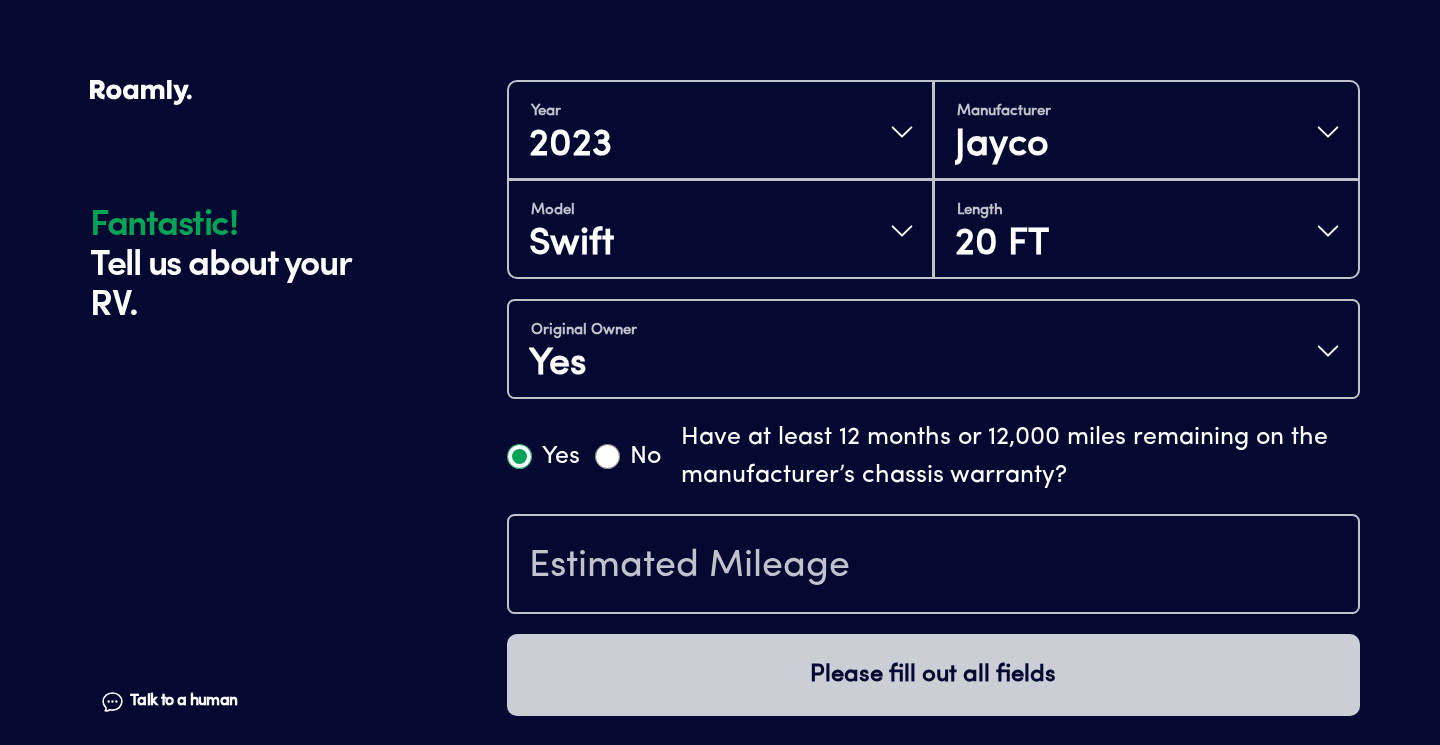 radio on "true" 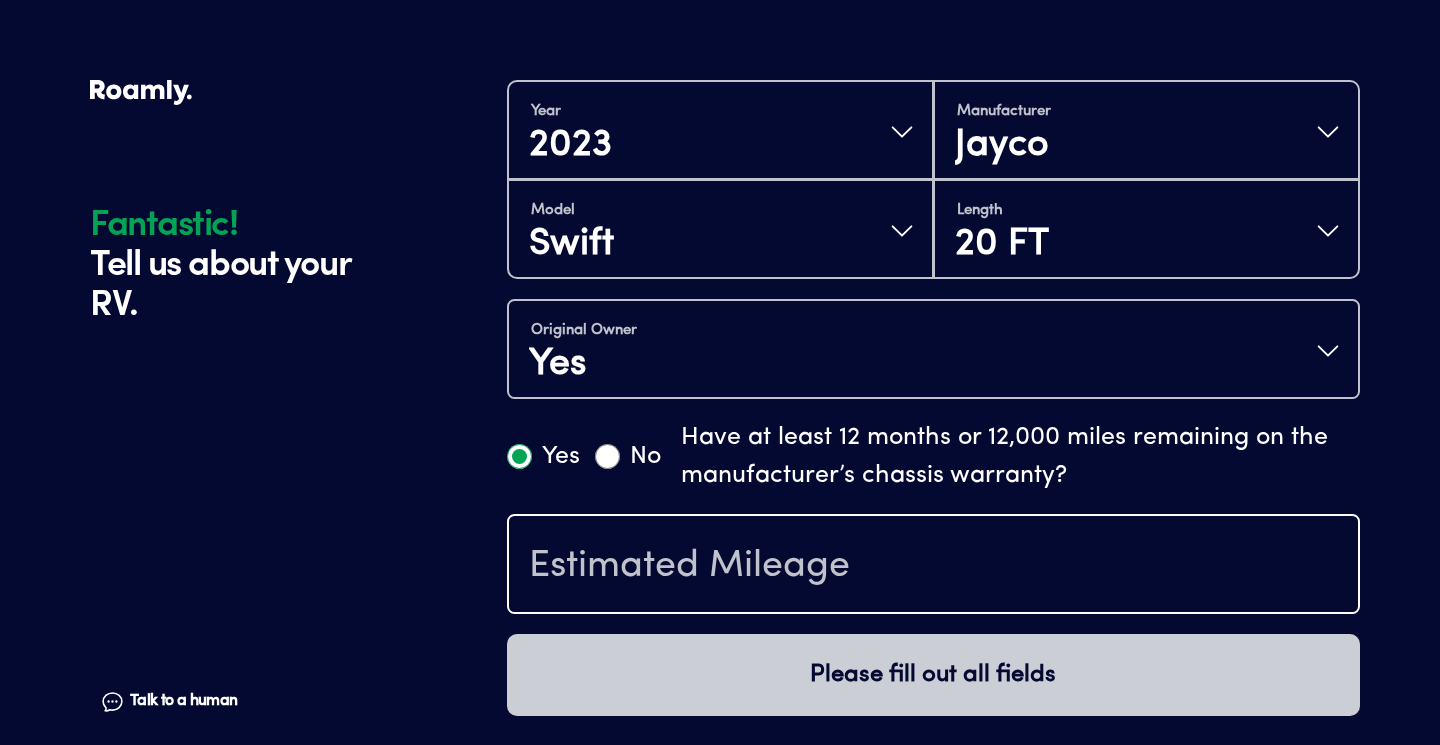 click at bounding box center [933, 566] 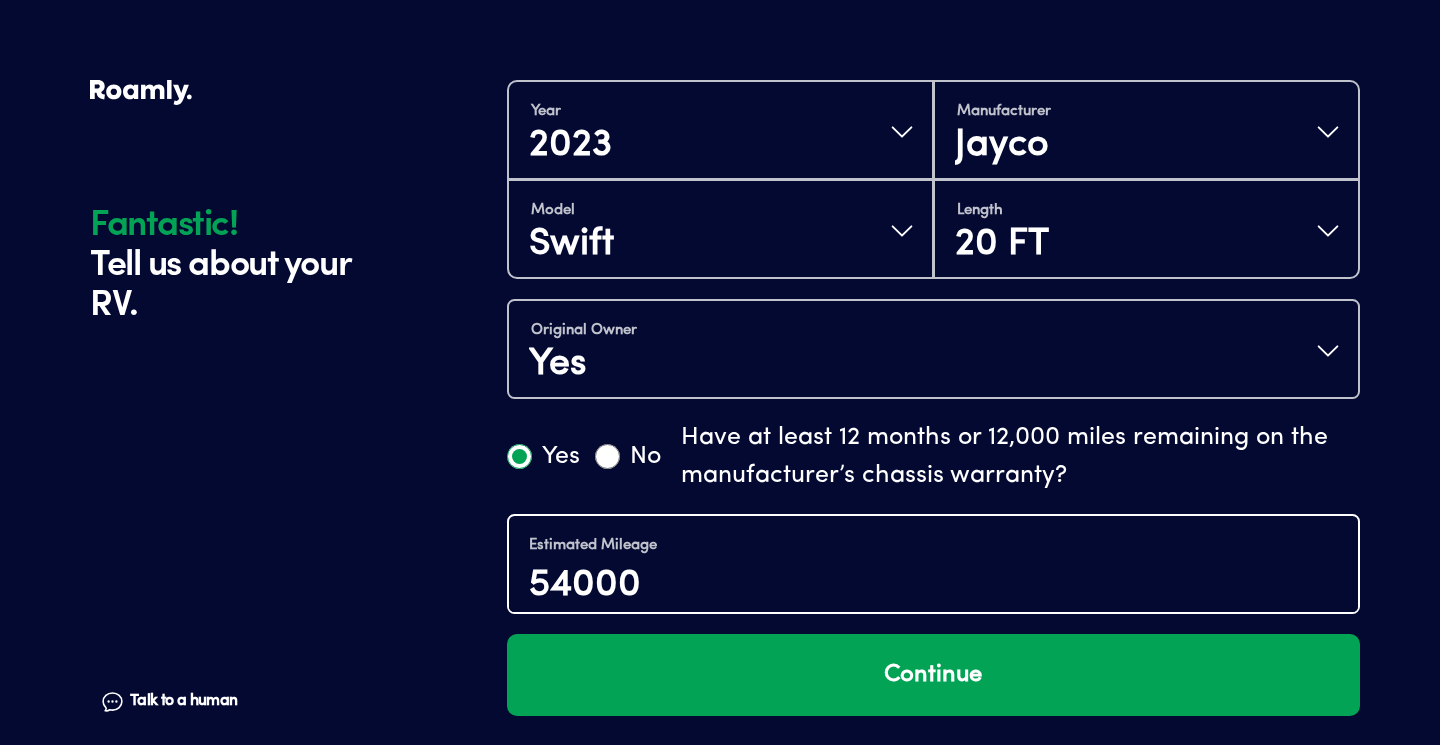 type on "54000" 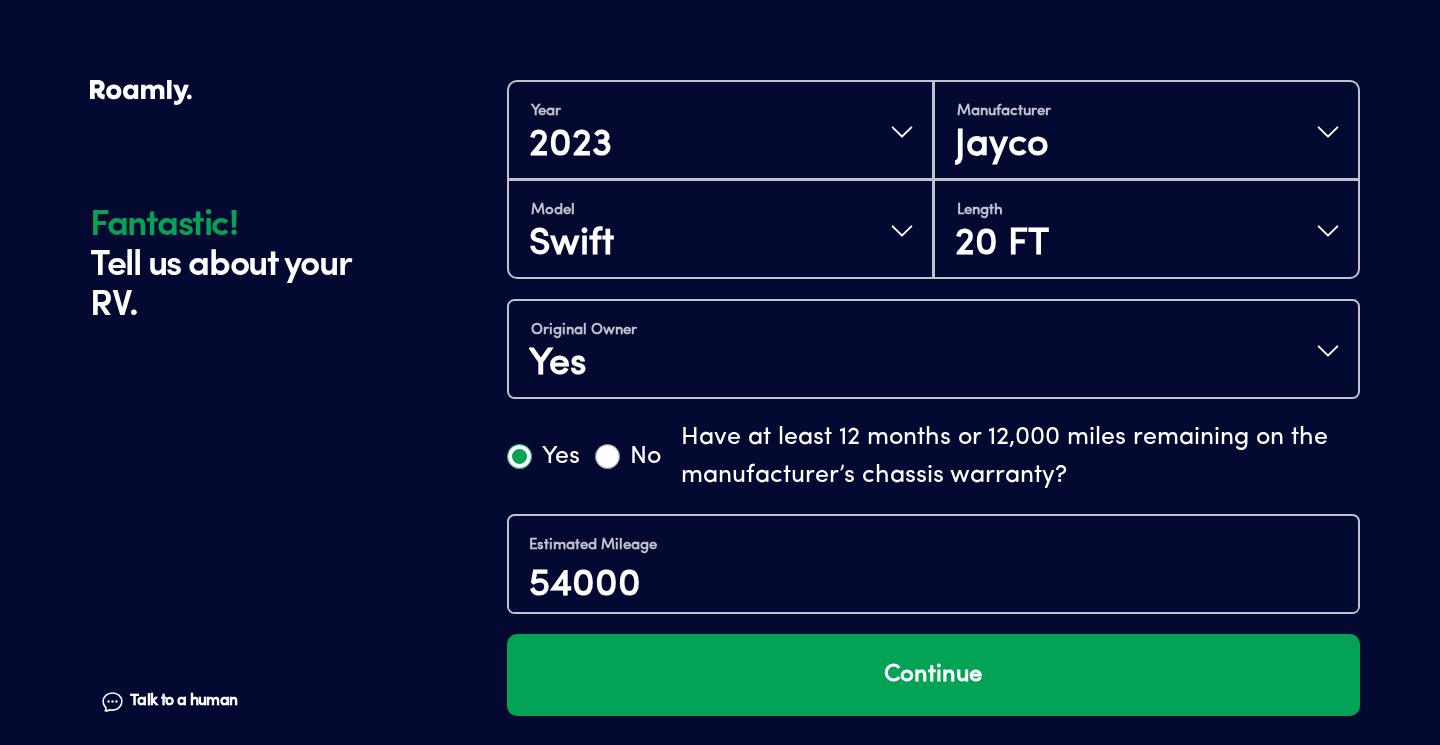 click on "Fantastic! Tell us about your RV. Talk to a human Chat" at bounding box center (293, 18) 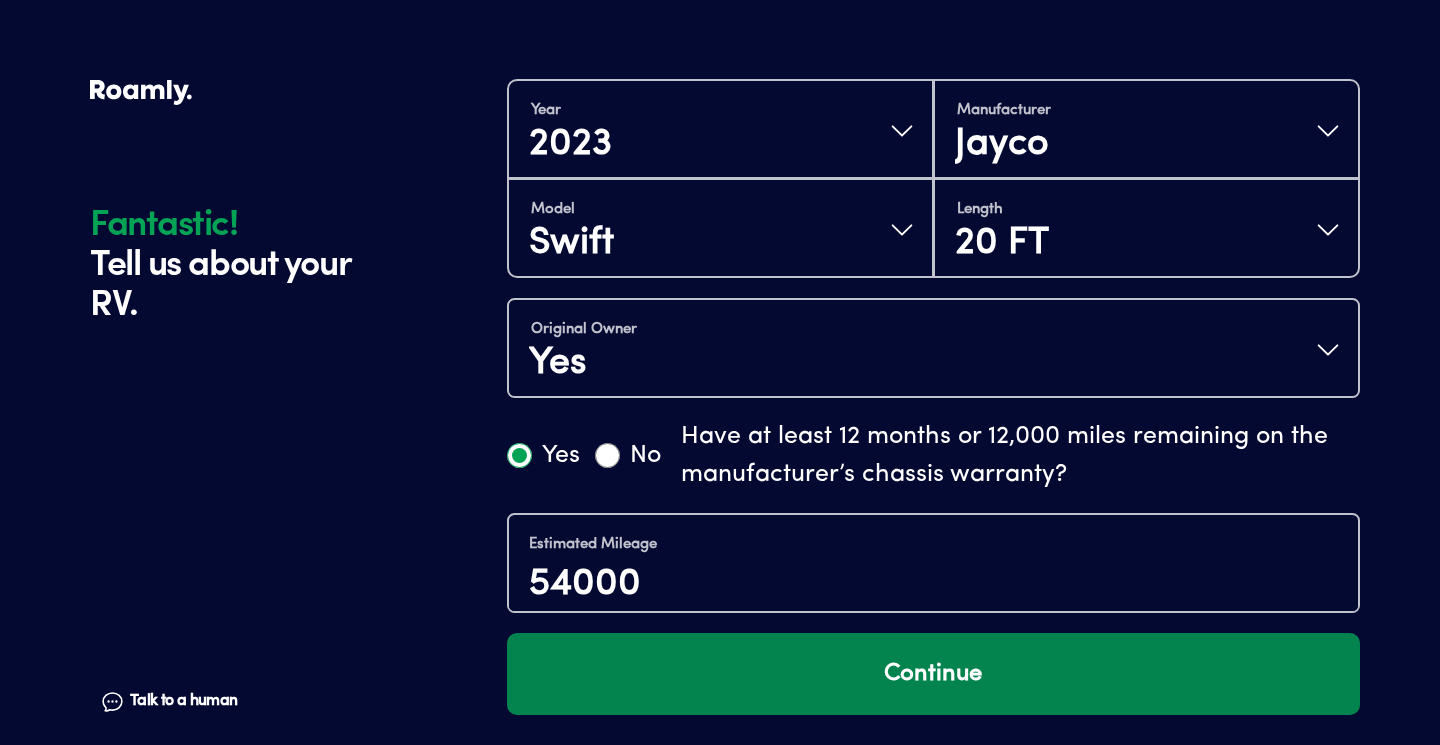 scroll, scrollTop: 710, scrollLeft: 0, axis: vertical 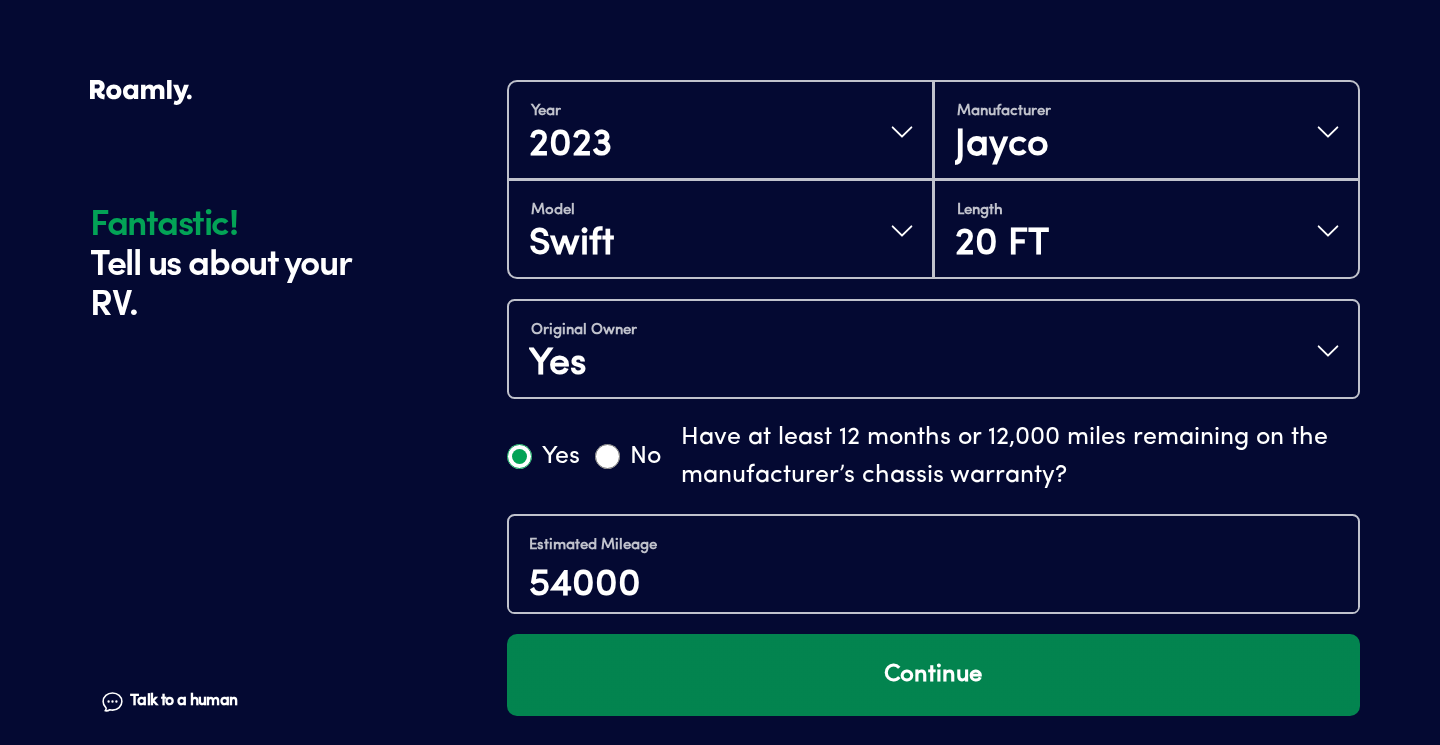 click on "Continue" at bounding box center [933, 675] 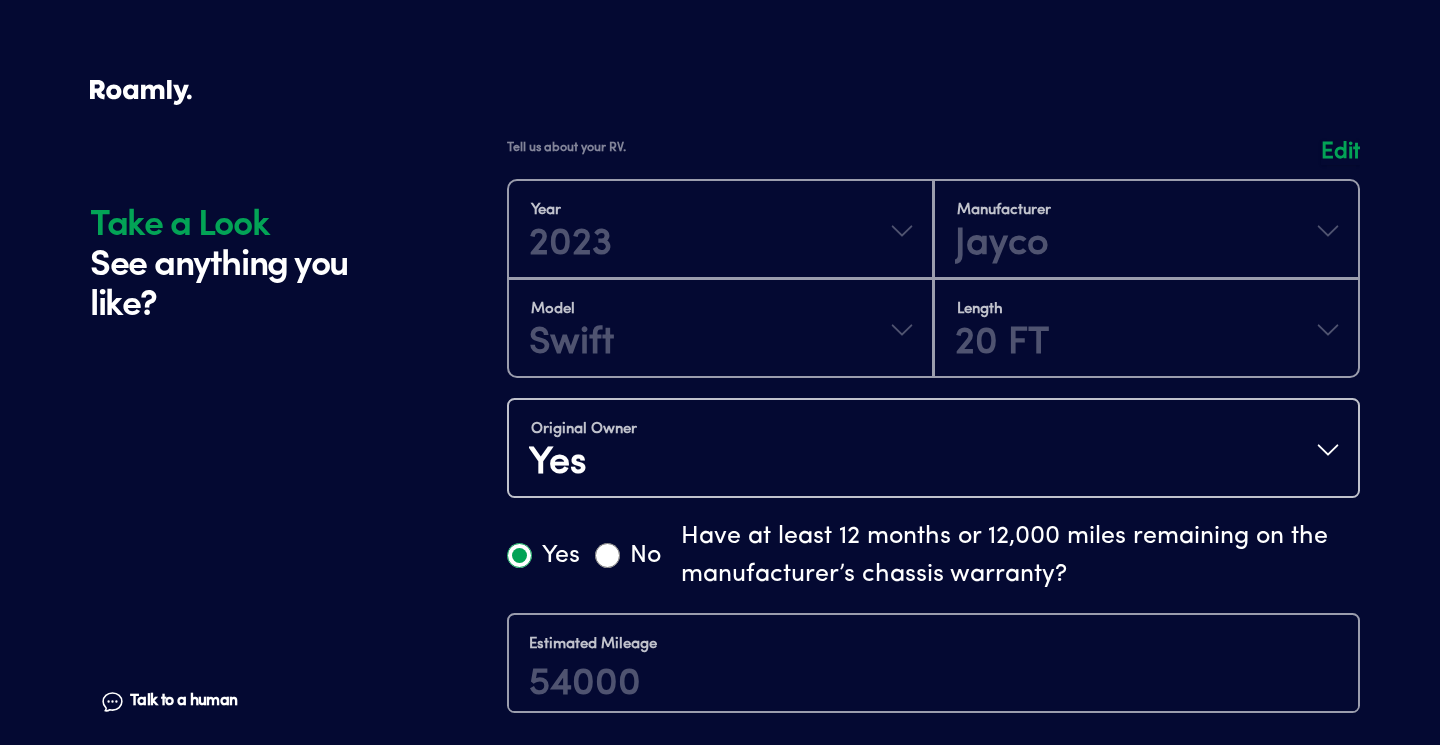 scroll, scrollTop: 0, scrollLeft: 0, axis: both 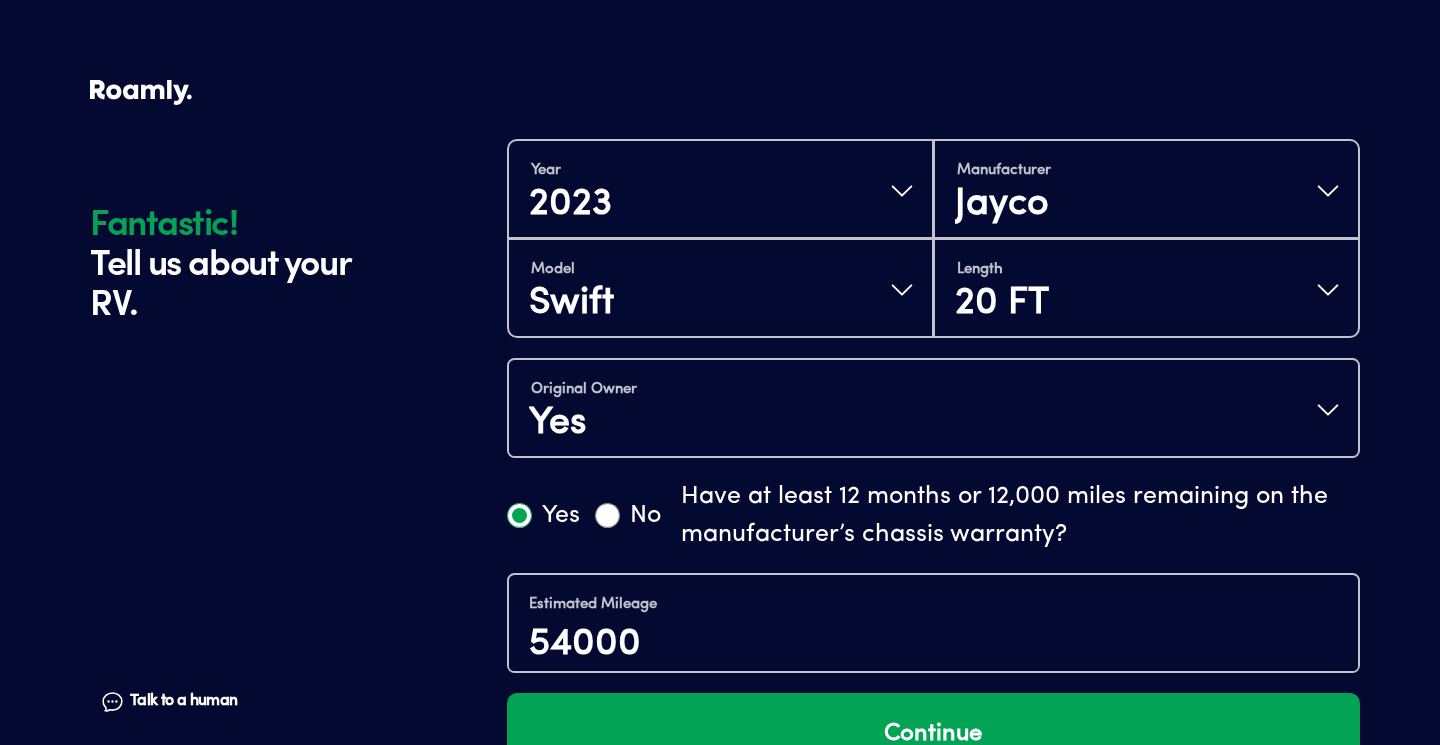 click on "No" at bounding box center [607, 515] 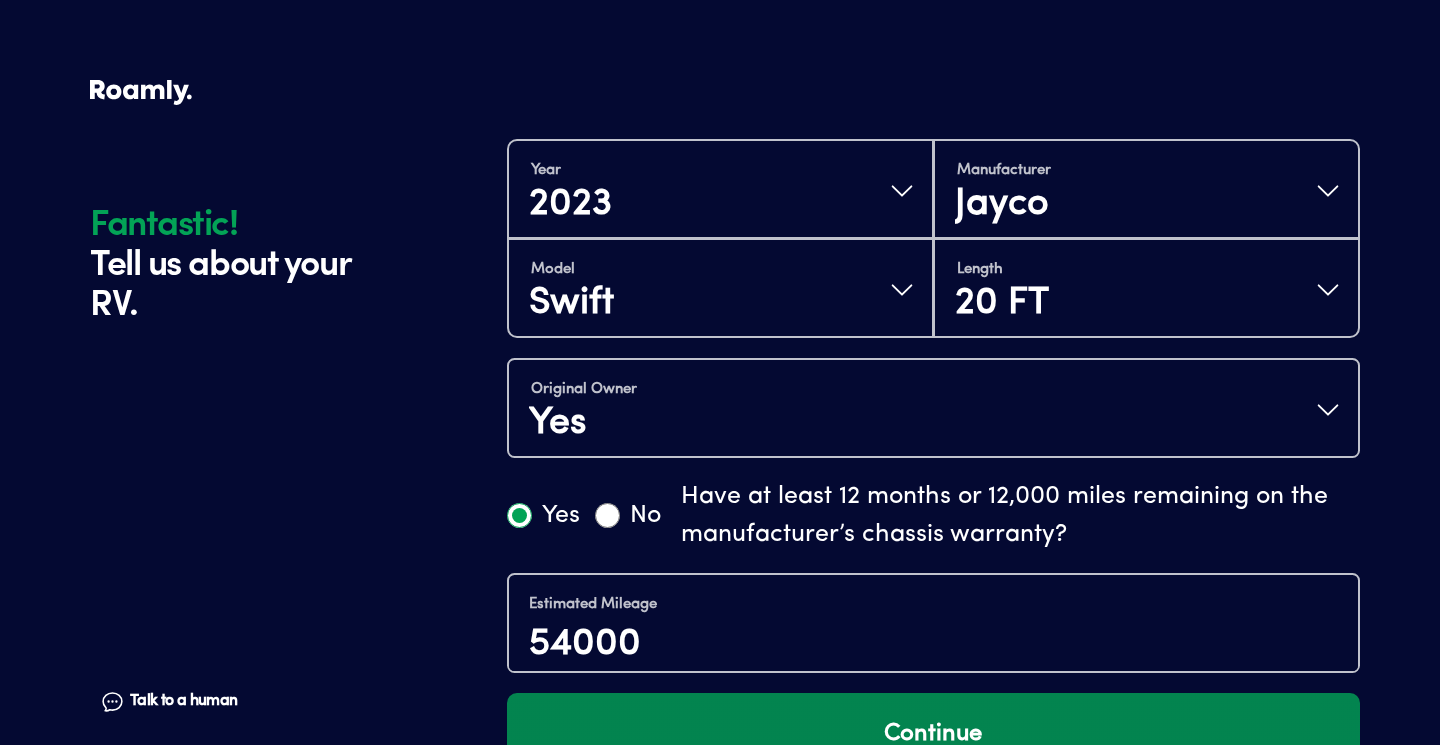 click on "Continue" at bounding box center (933, 734) 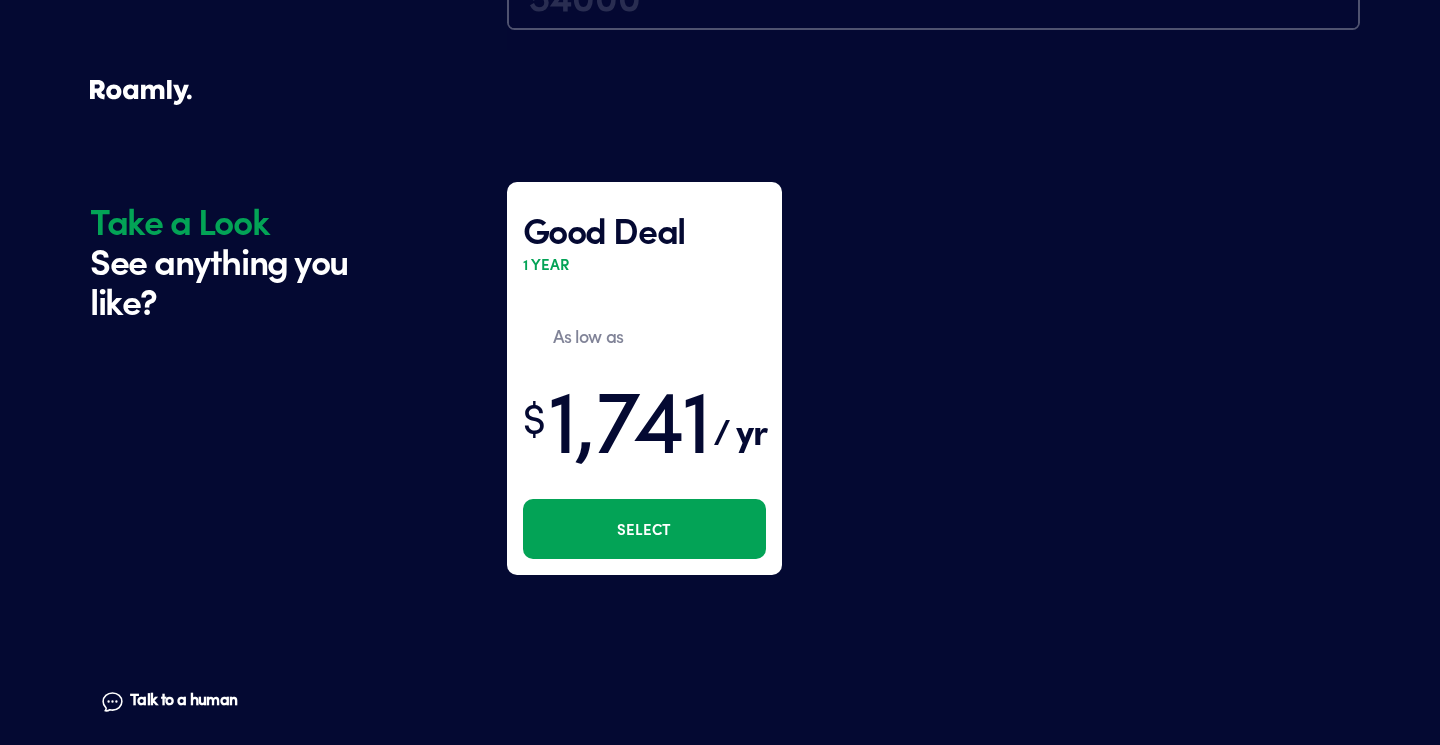 scroll, scrollTop: 691, scrollLeft: 0, axis: vertical 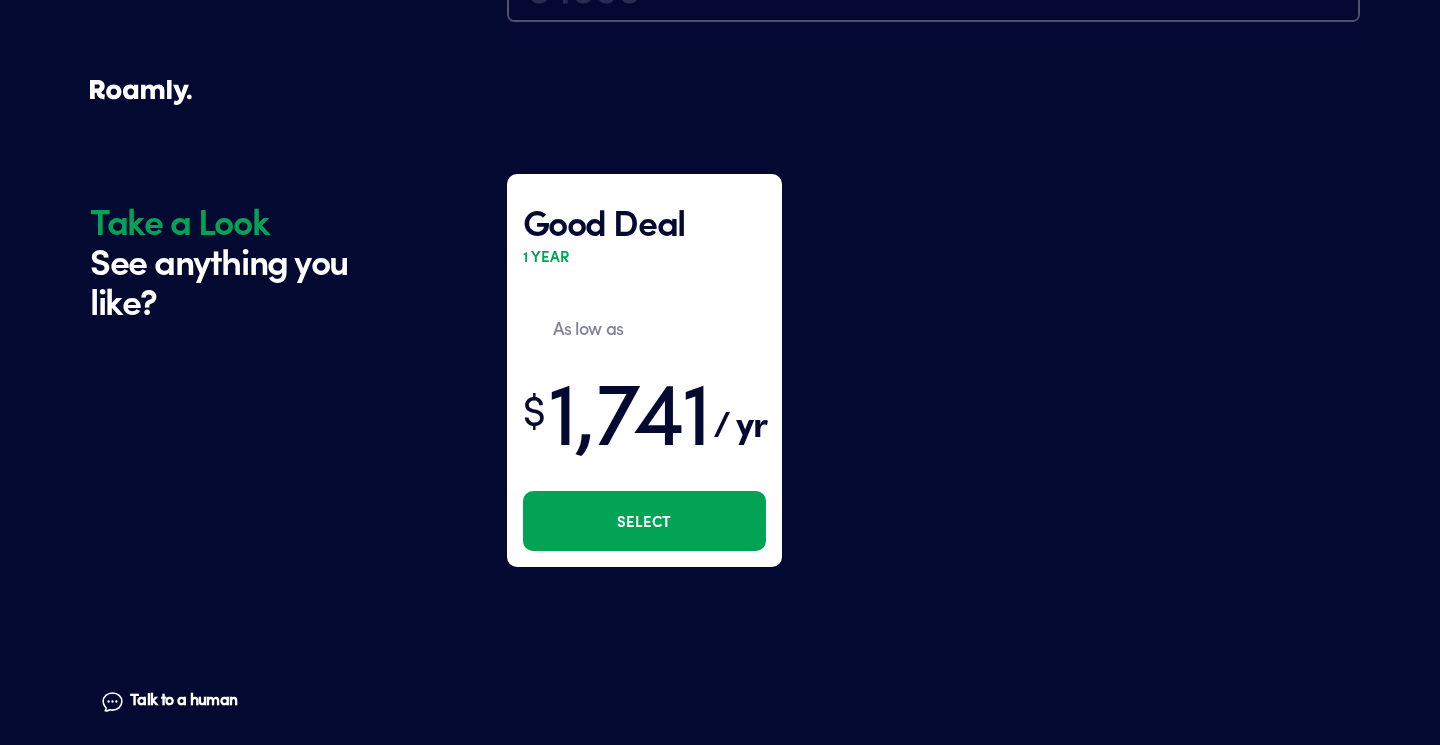 click on "Select" at bounding box center [644, 521] 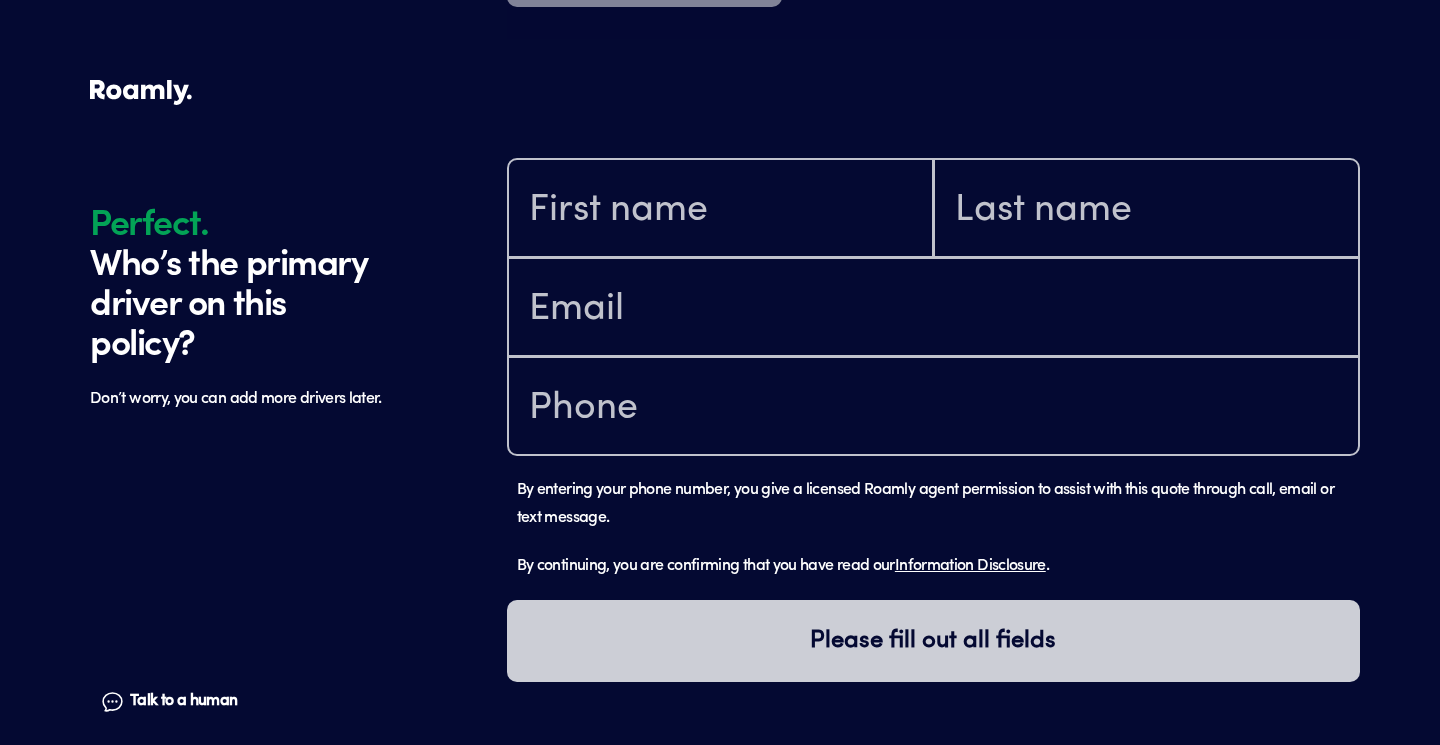 scroll, scrollTop: 1290, scrollLeft: 0, axis: vertical 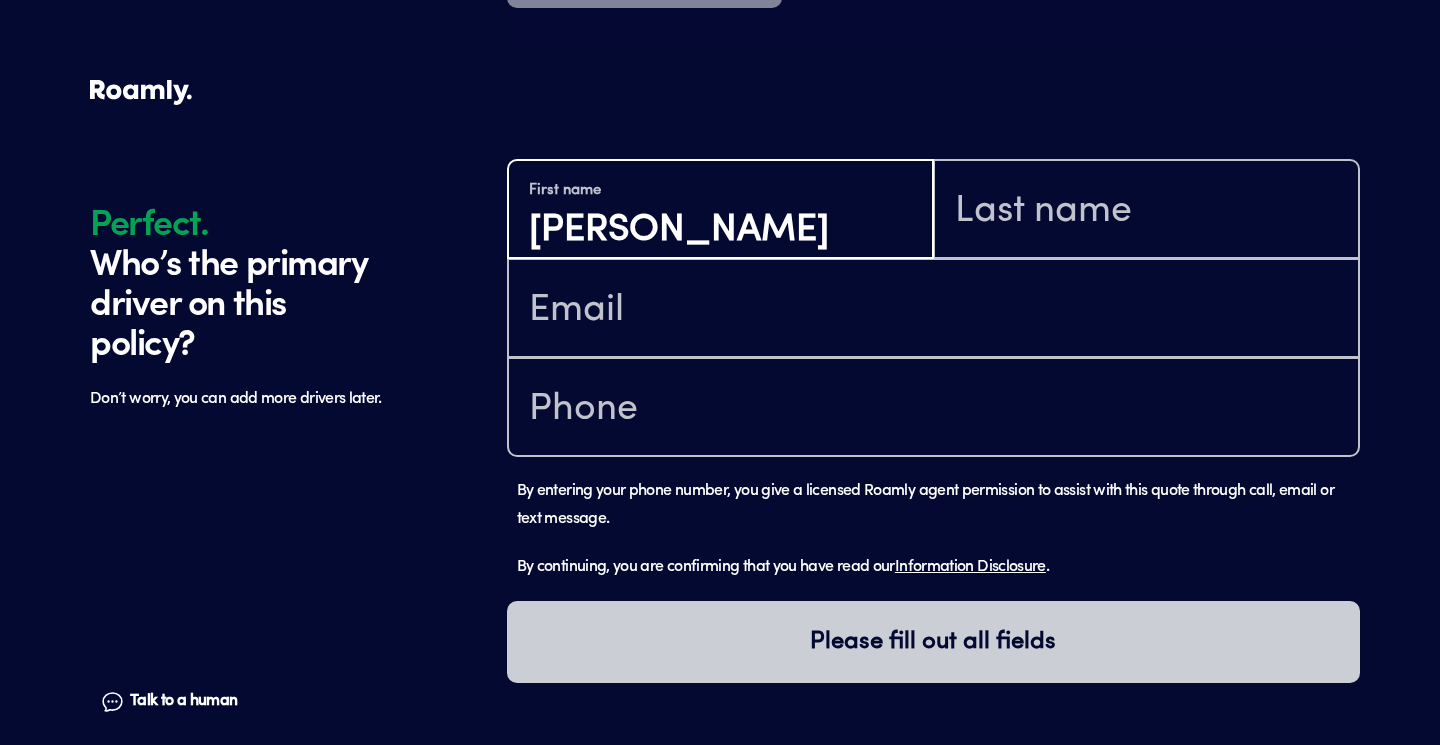 type on "[PERSON_NAME]" 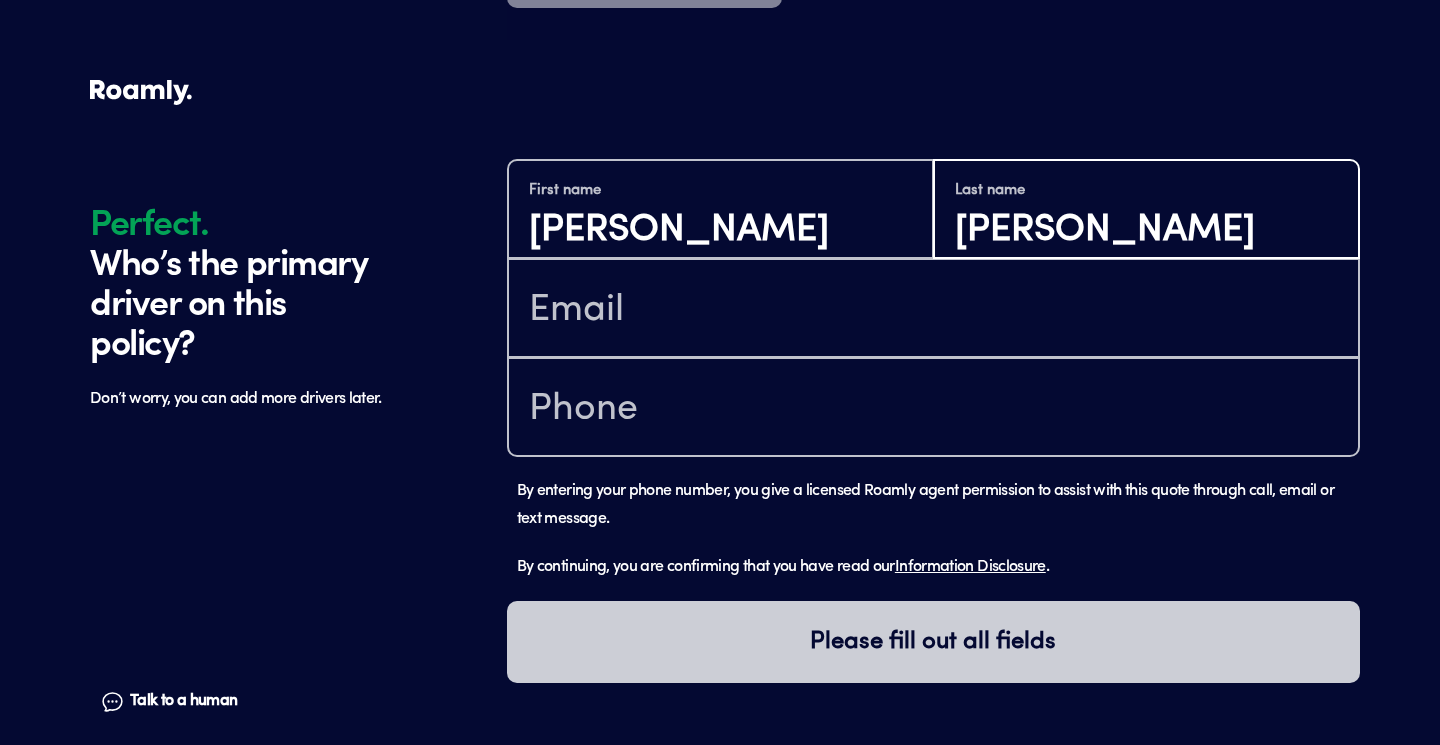 type on "[PERSON_NAME]" 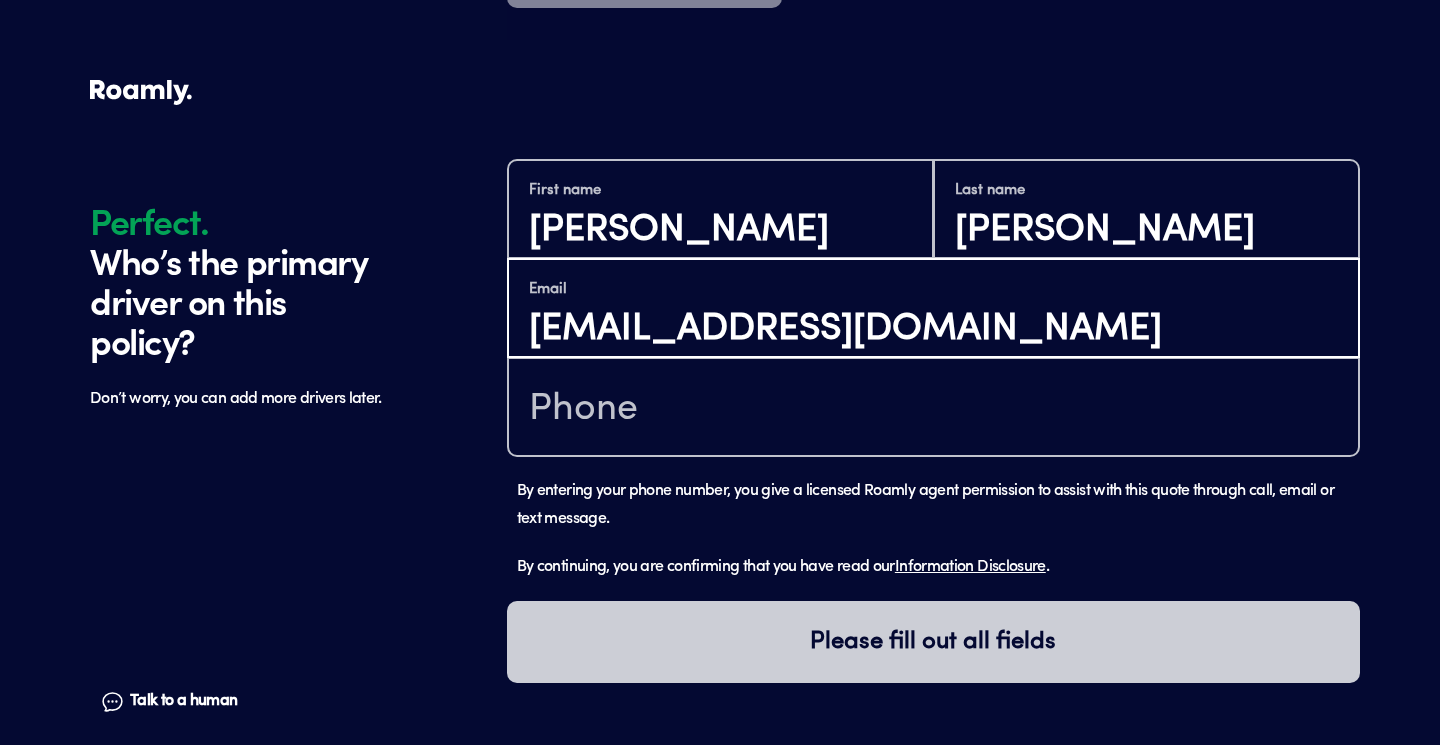 type on "[EMAIL_ADDRESS][DOMAIN_NAME]" 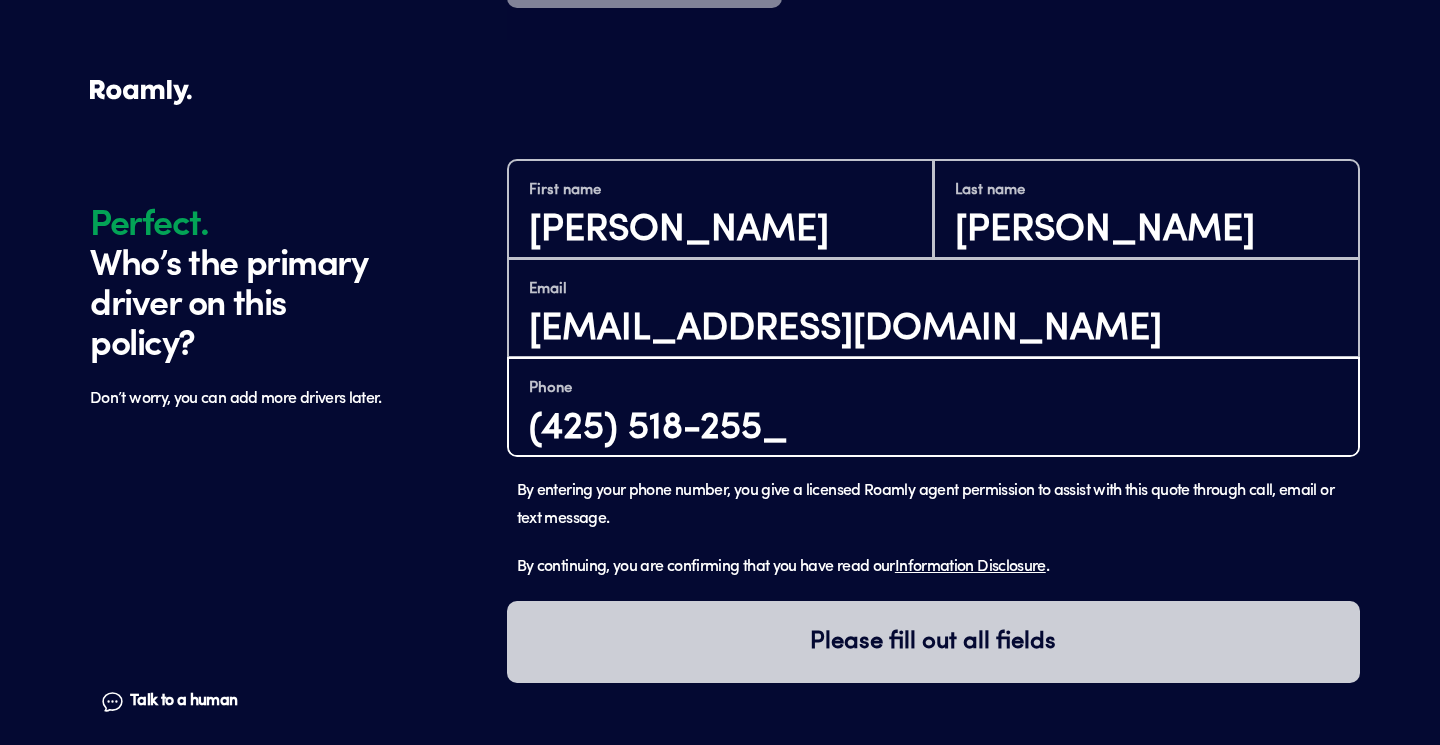 type on "[PHONE_NUMBER]" 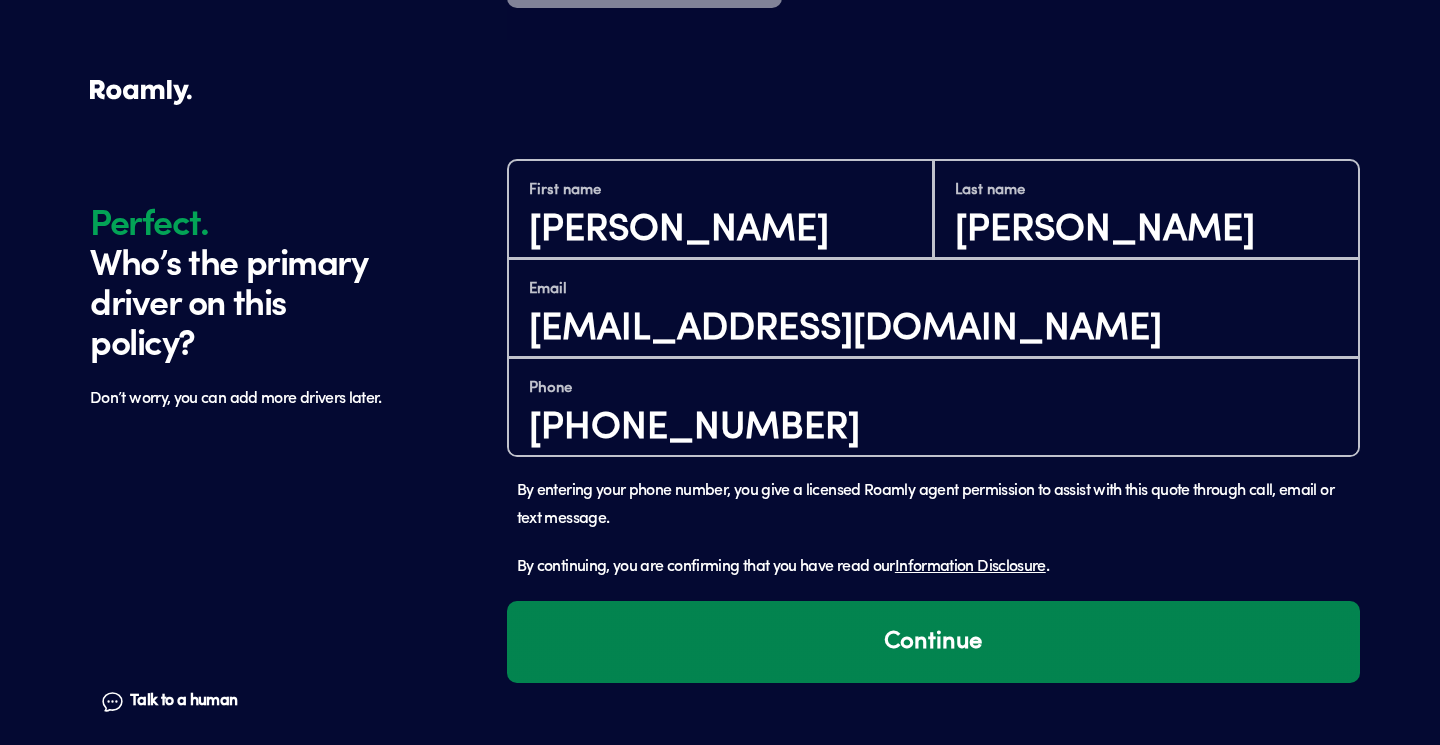 click on "Continue" at bounding box center [933, 642] 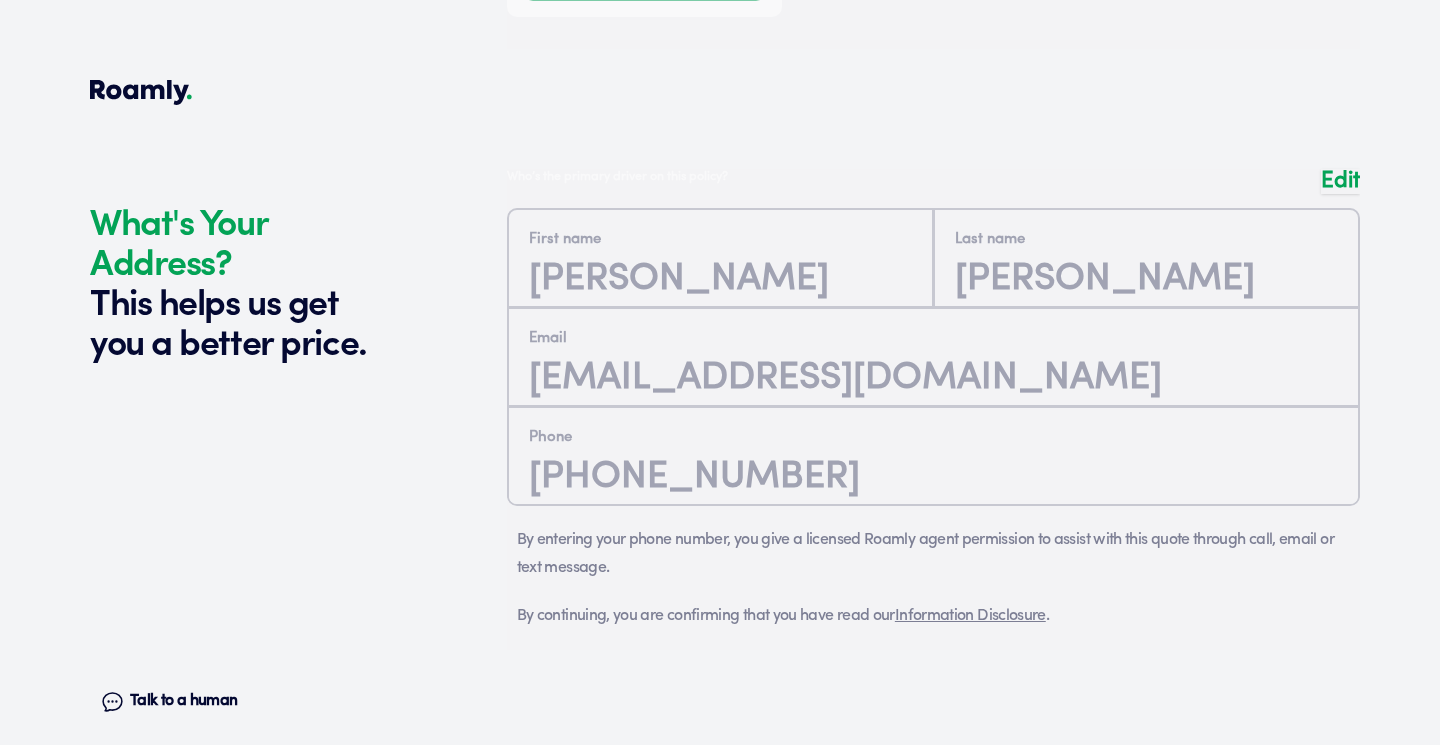 scroll, scrollTop: 794, scrollLeft: 0, axis: vertical 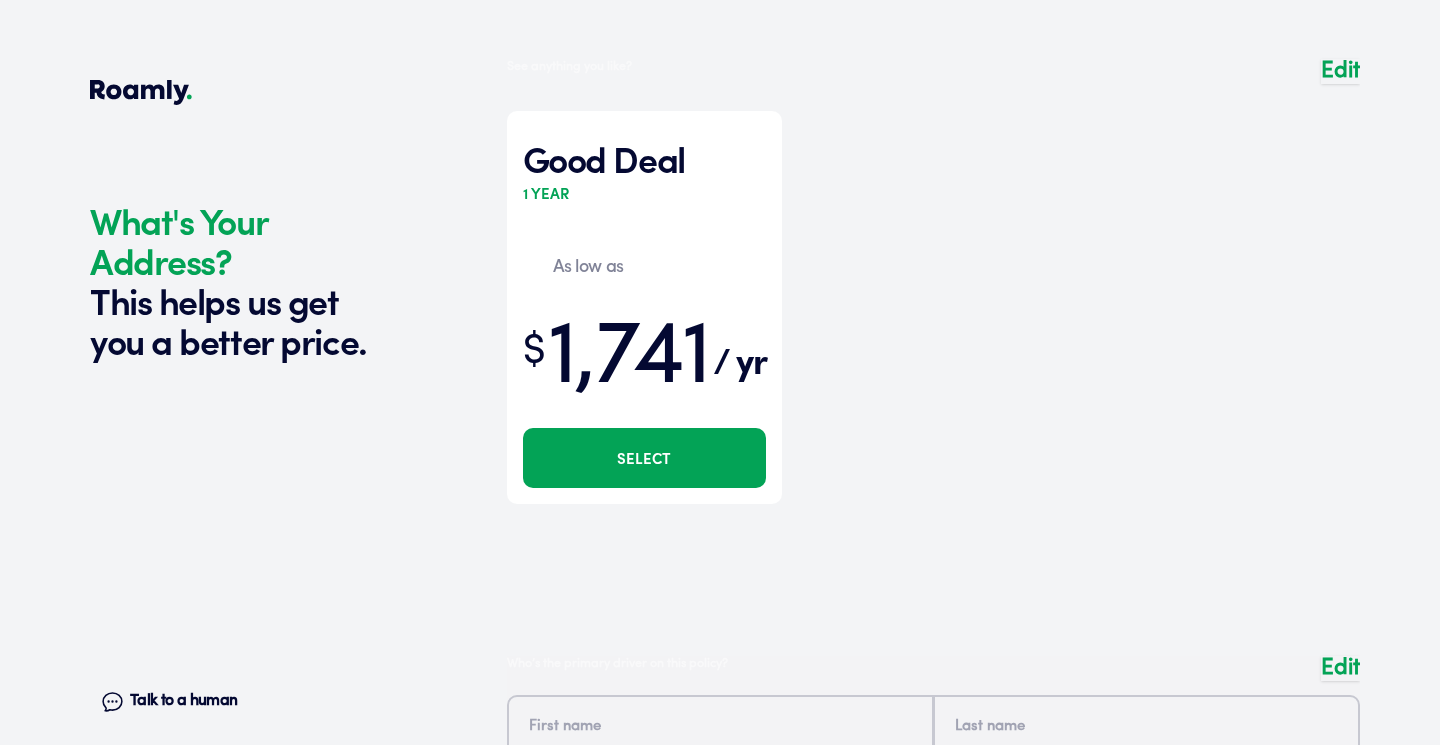 click at bounding box center [933, 297] 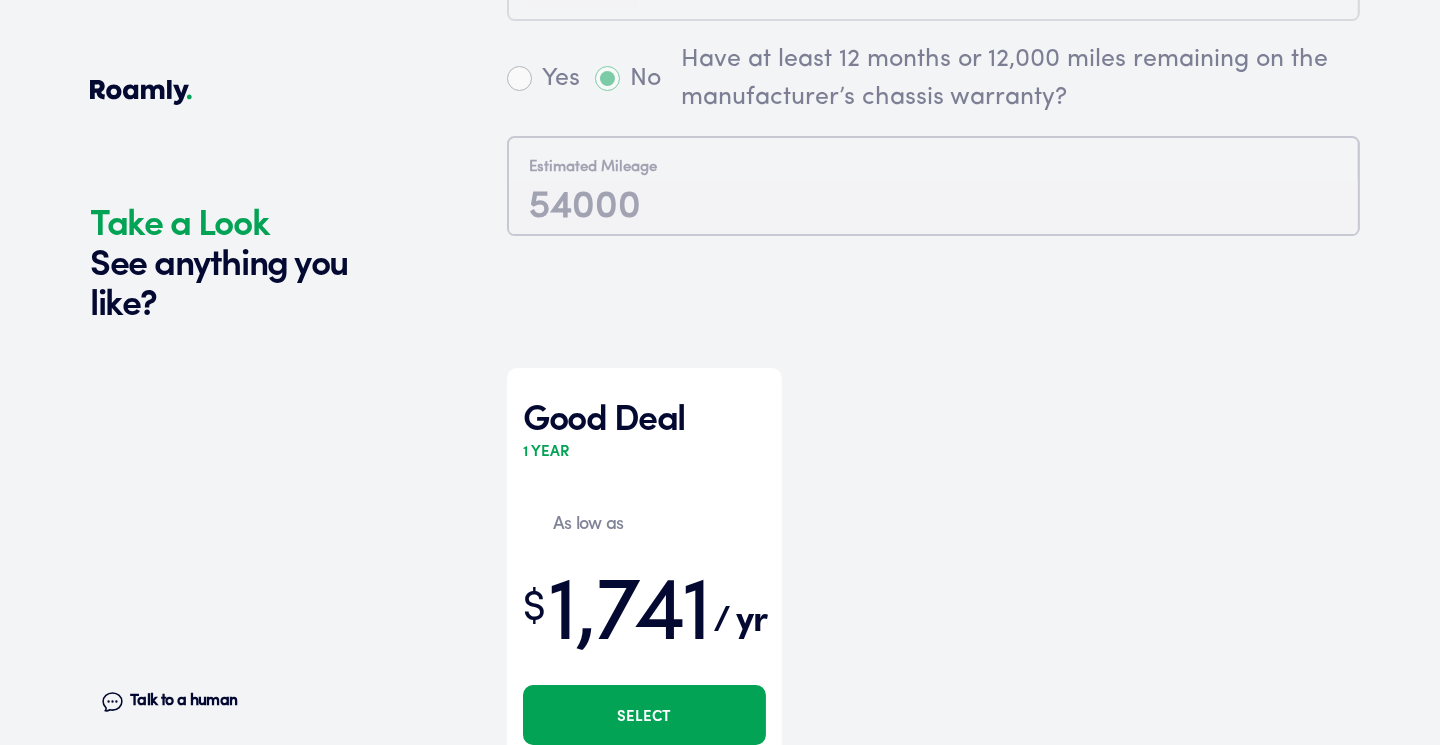 scroll, scrollTop: 693, scrollLeft: 0, axis: vertical 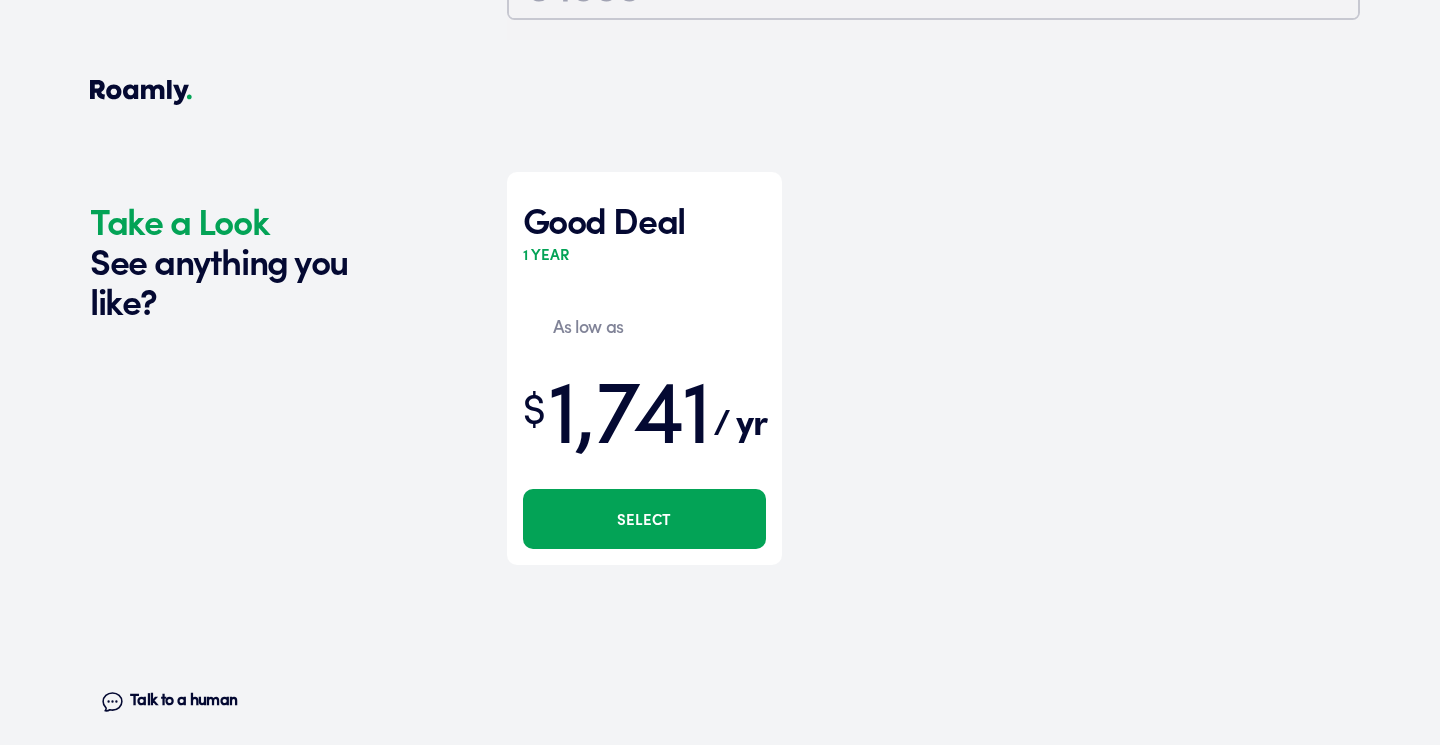 click on "Select" at bounding box center (644, 519) 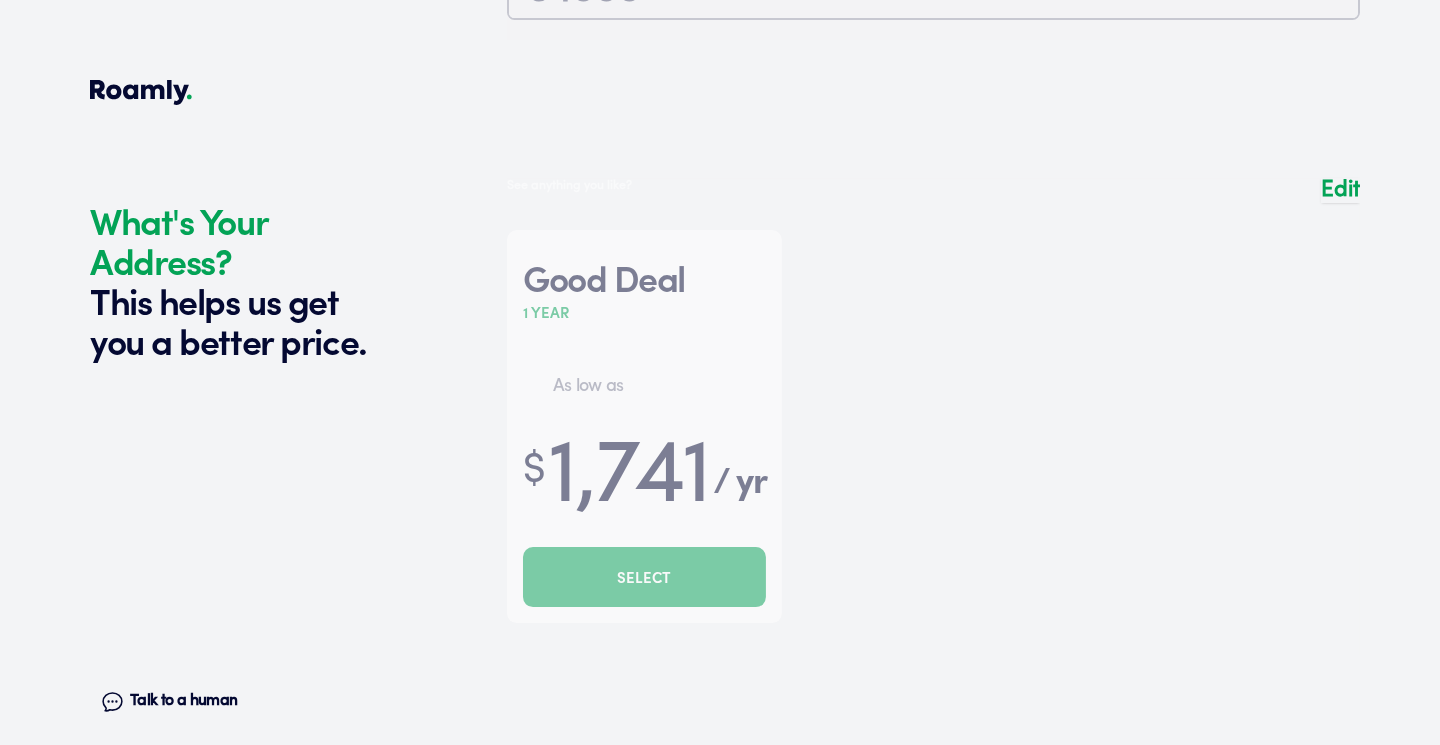 scroll, scrollTop: 1732, scrollLeft: 0, axis: vertical 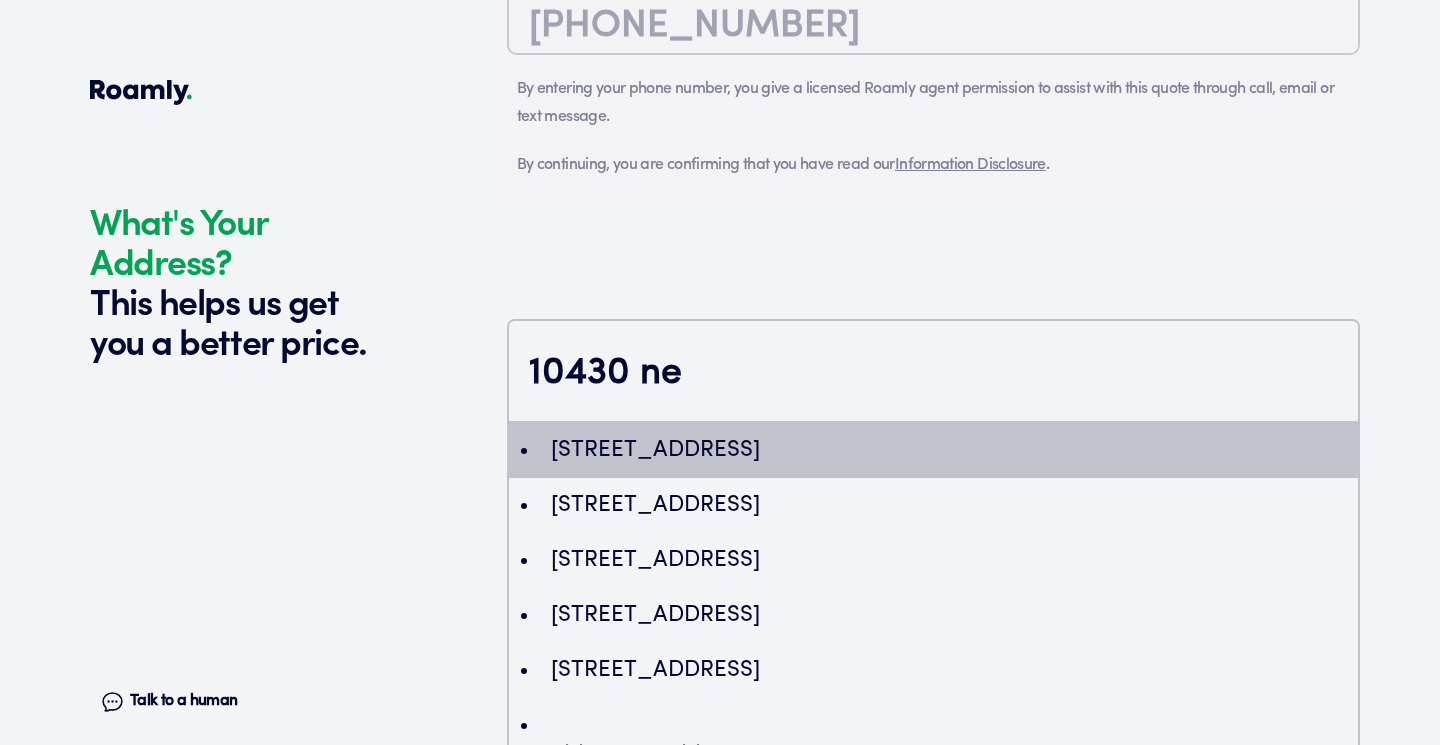 type on "ChIJxeG0a8RskFQRyeKtlcqYWF8" 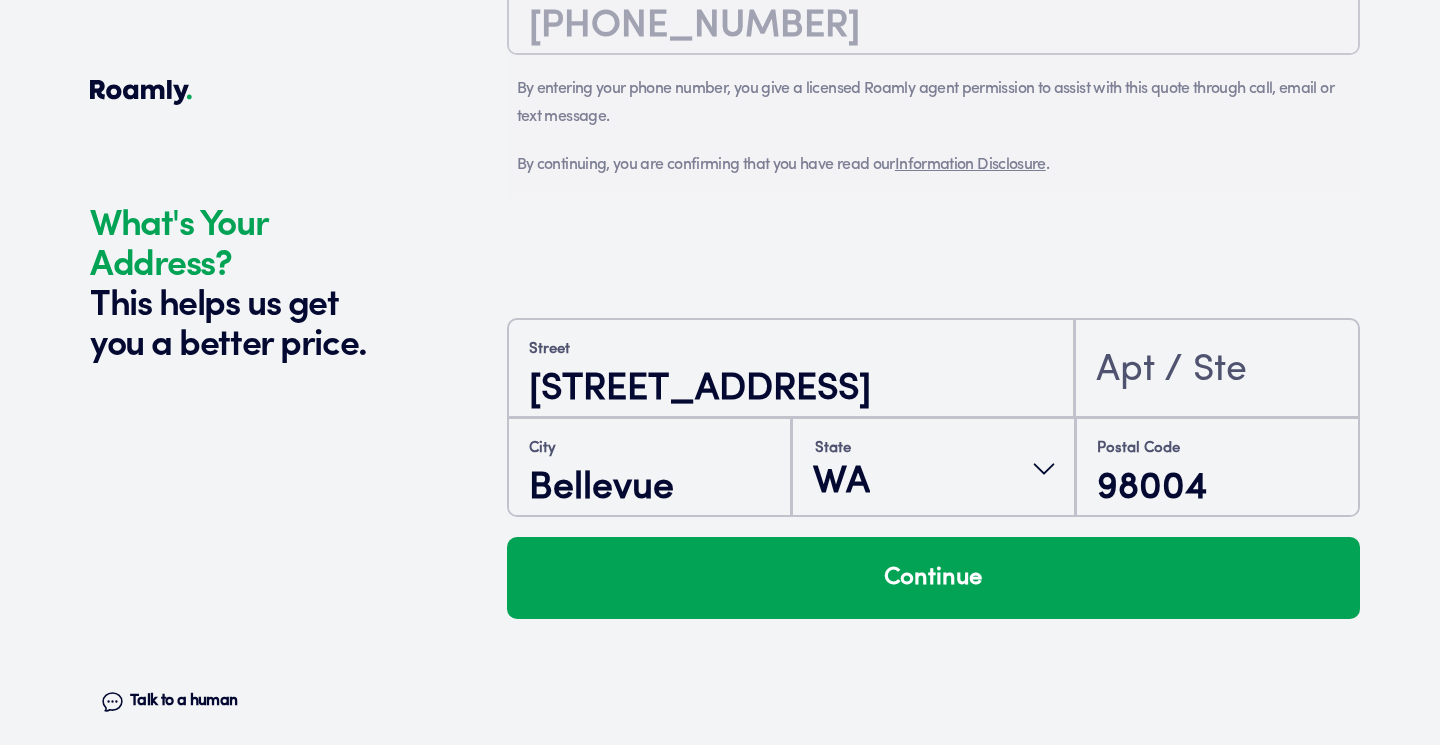 click at bounding box center [1217, 368] 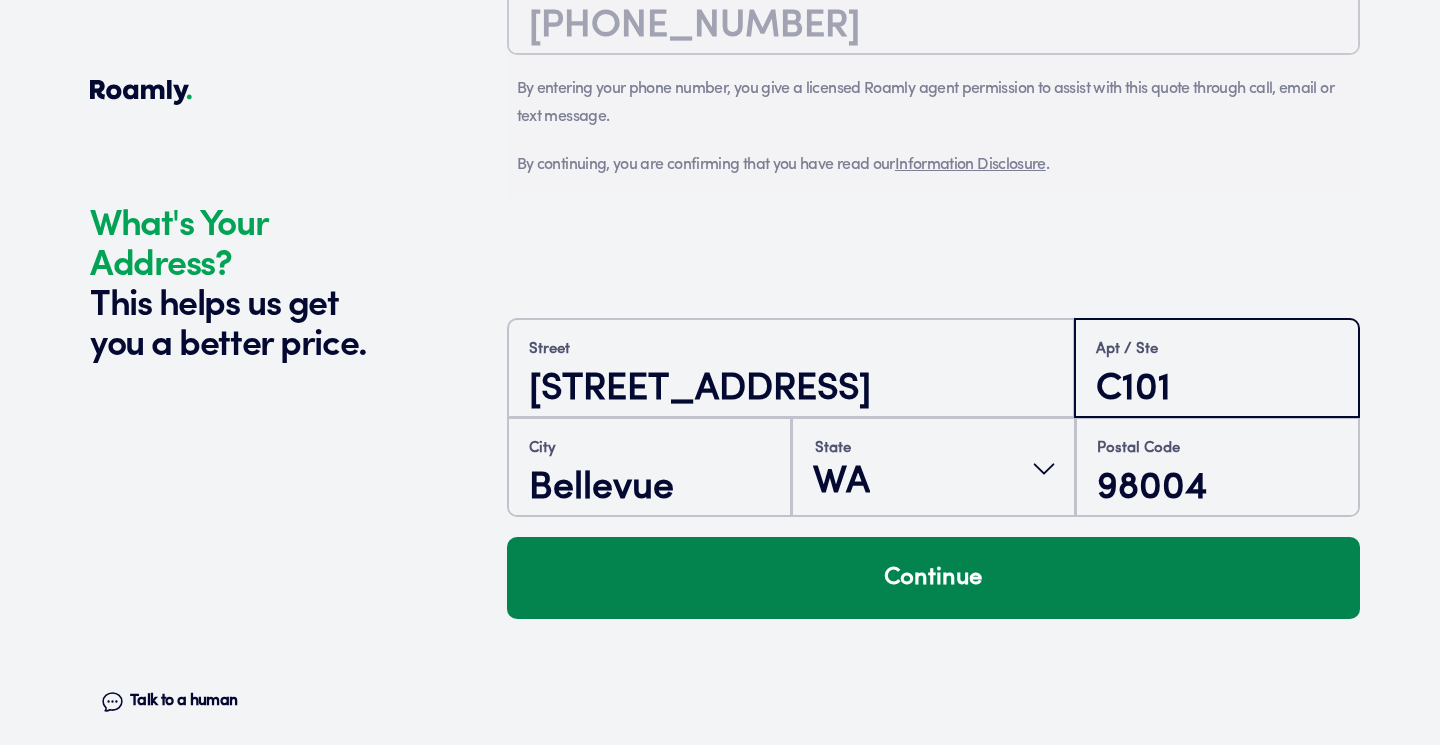 type on "C101" 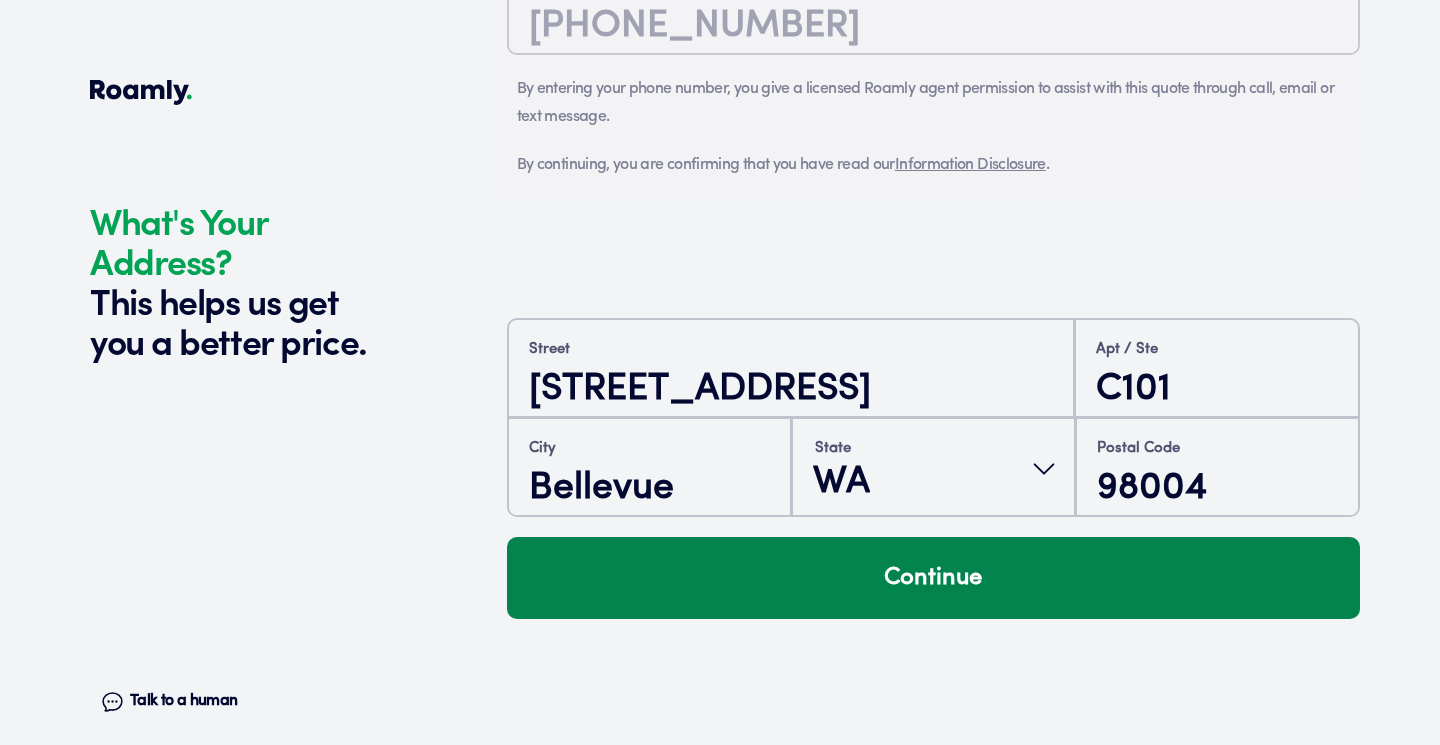 click on "Continue" at bounding box center (933, 578) 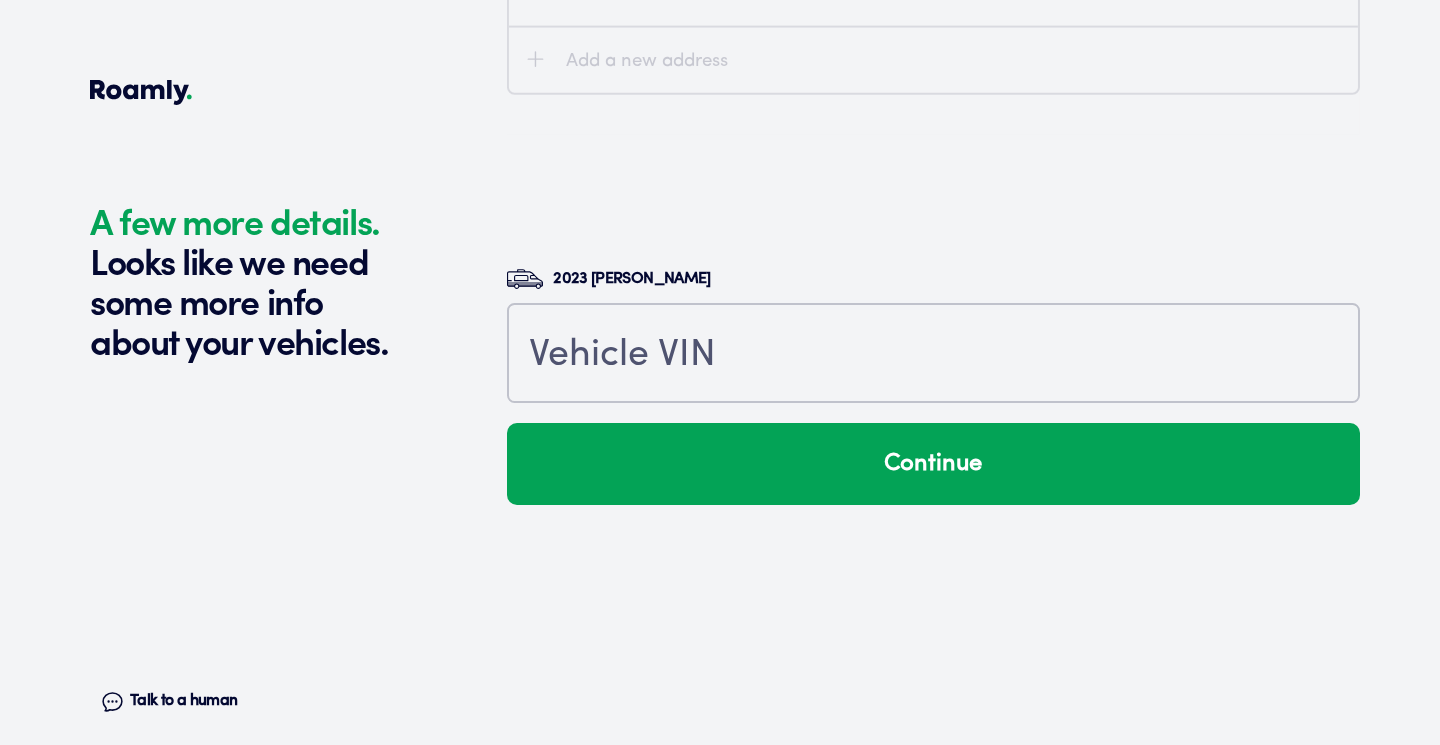 scroll, scrollTop: 2262, scrollLeft: 0, axis: vertical 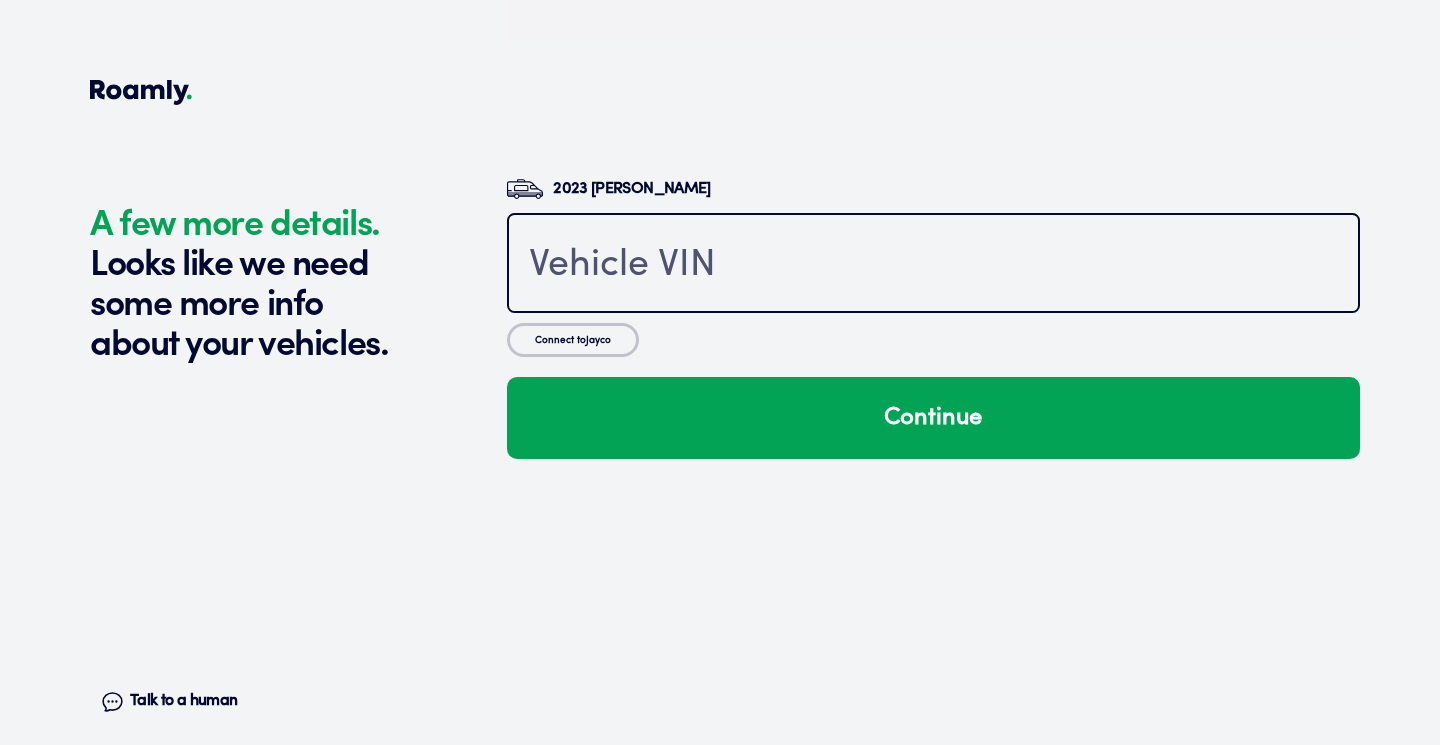 click at bounding box center [933, 265] 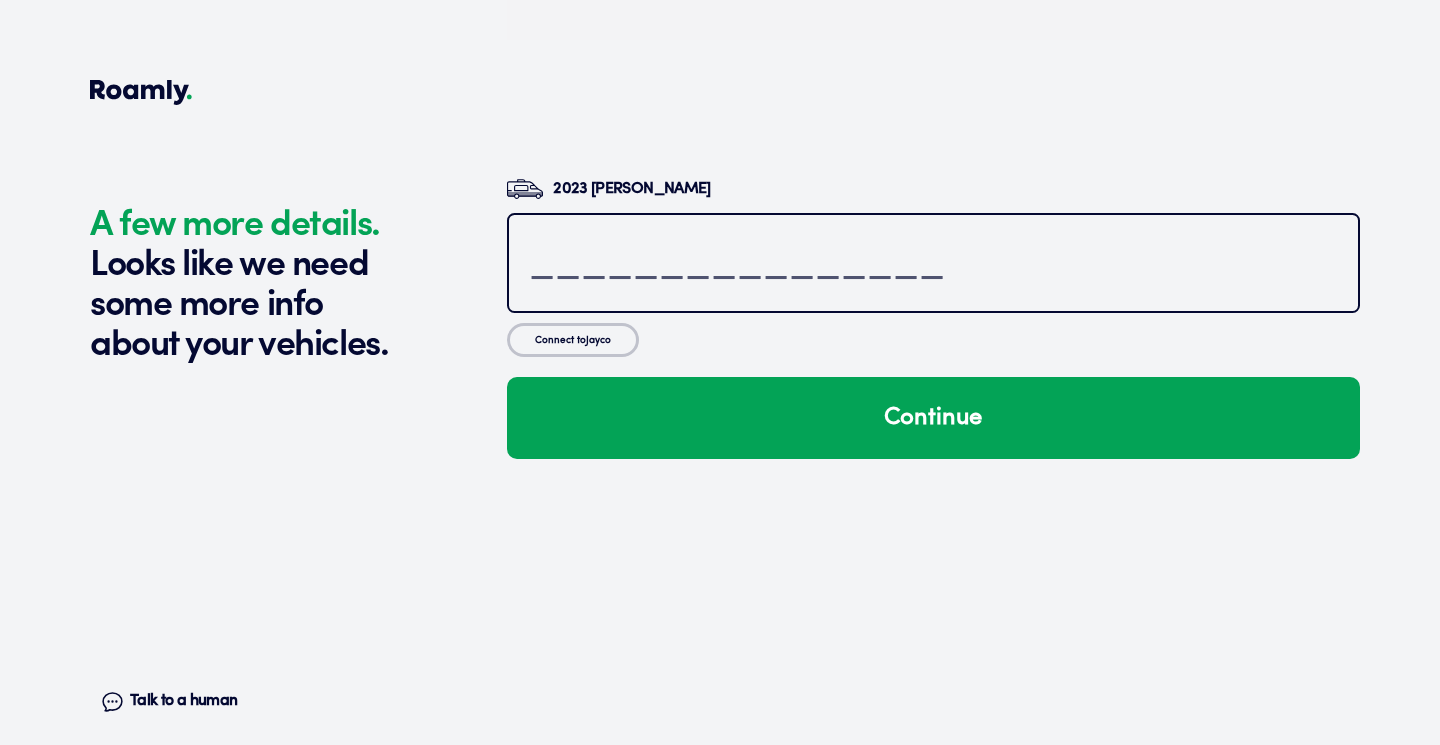 paste on "[US_VEHICLE_IDENTIFICATION_NUMBER]" 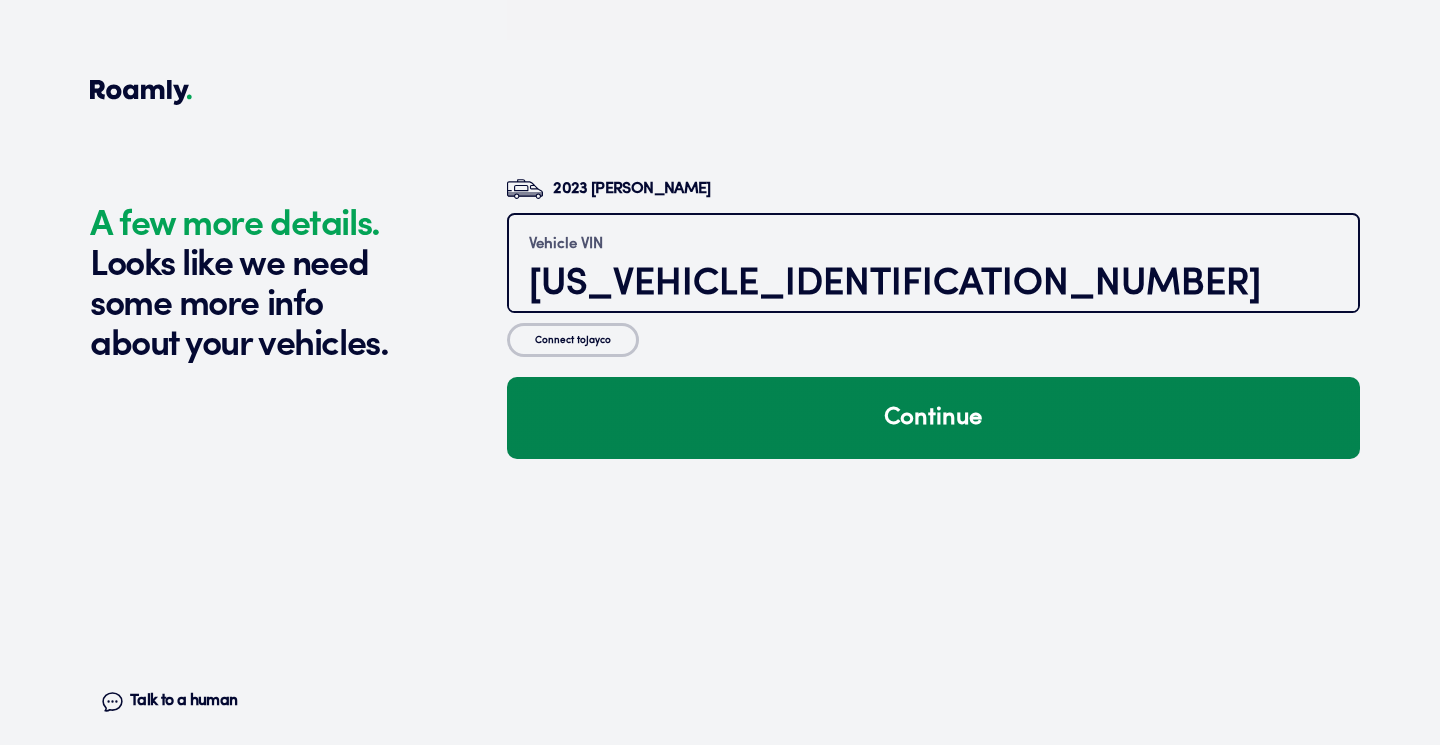 type on "[US_VEHICLE_IDENTIFICATION_NUMBER]" 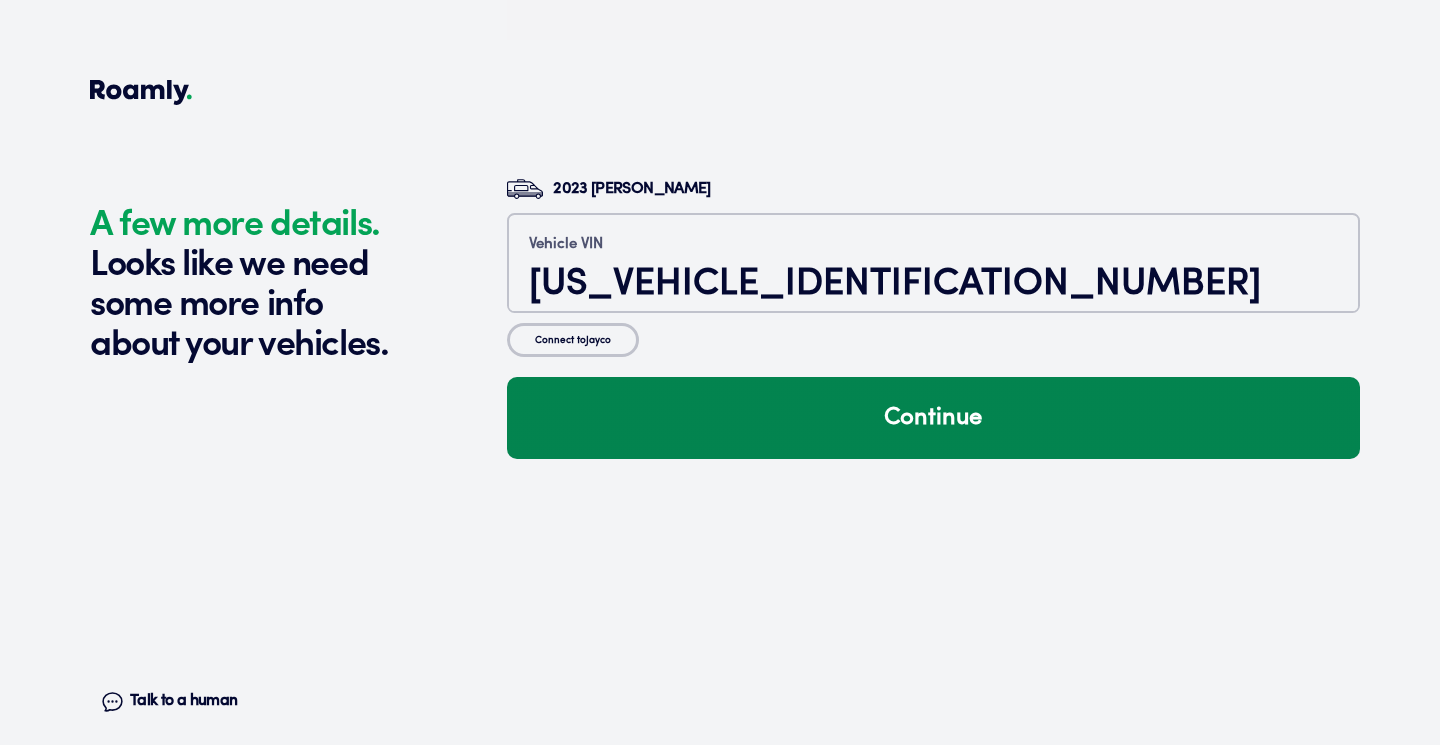 click on "Continue" at bounding box center (933, 418) 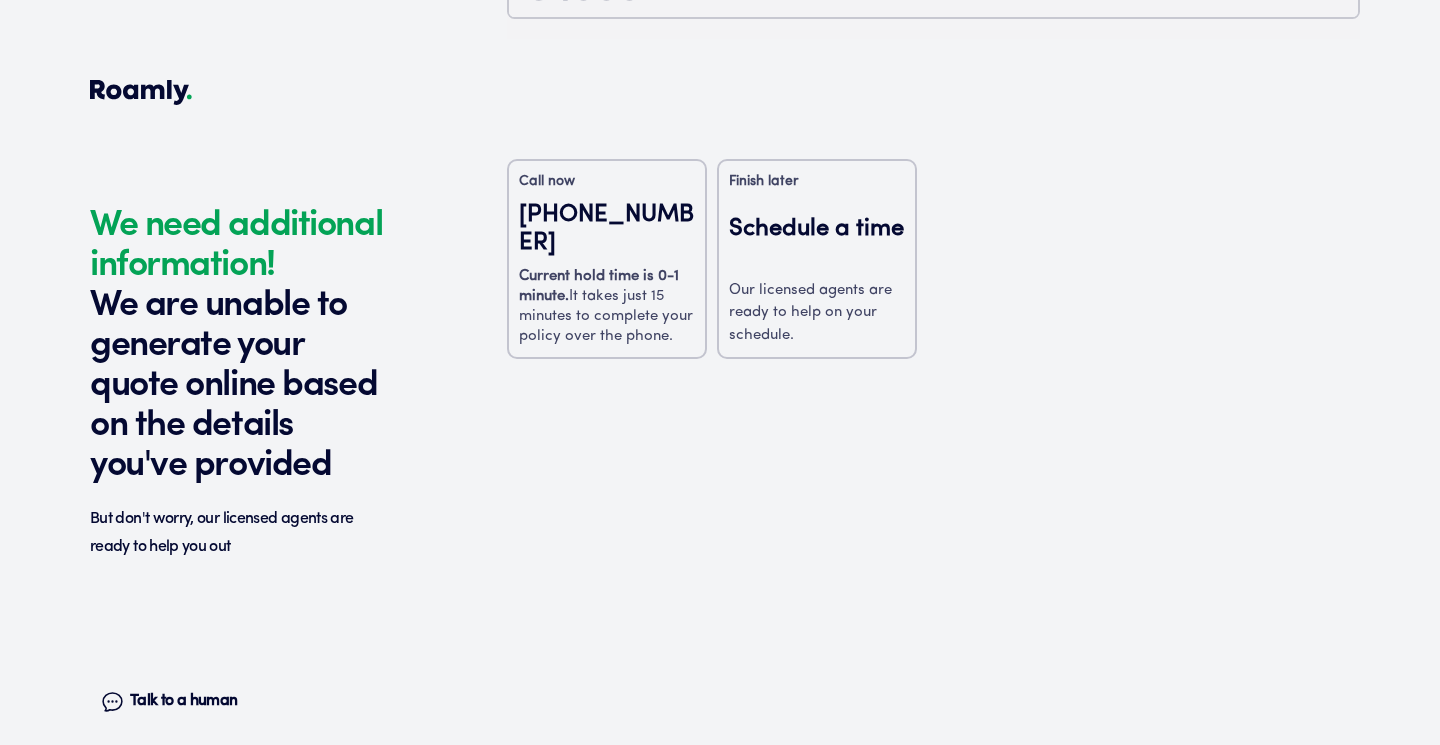 scroll, scrollTop: 693, scrollLeft: 0, axis: vertical 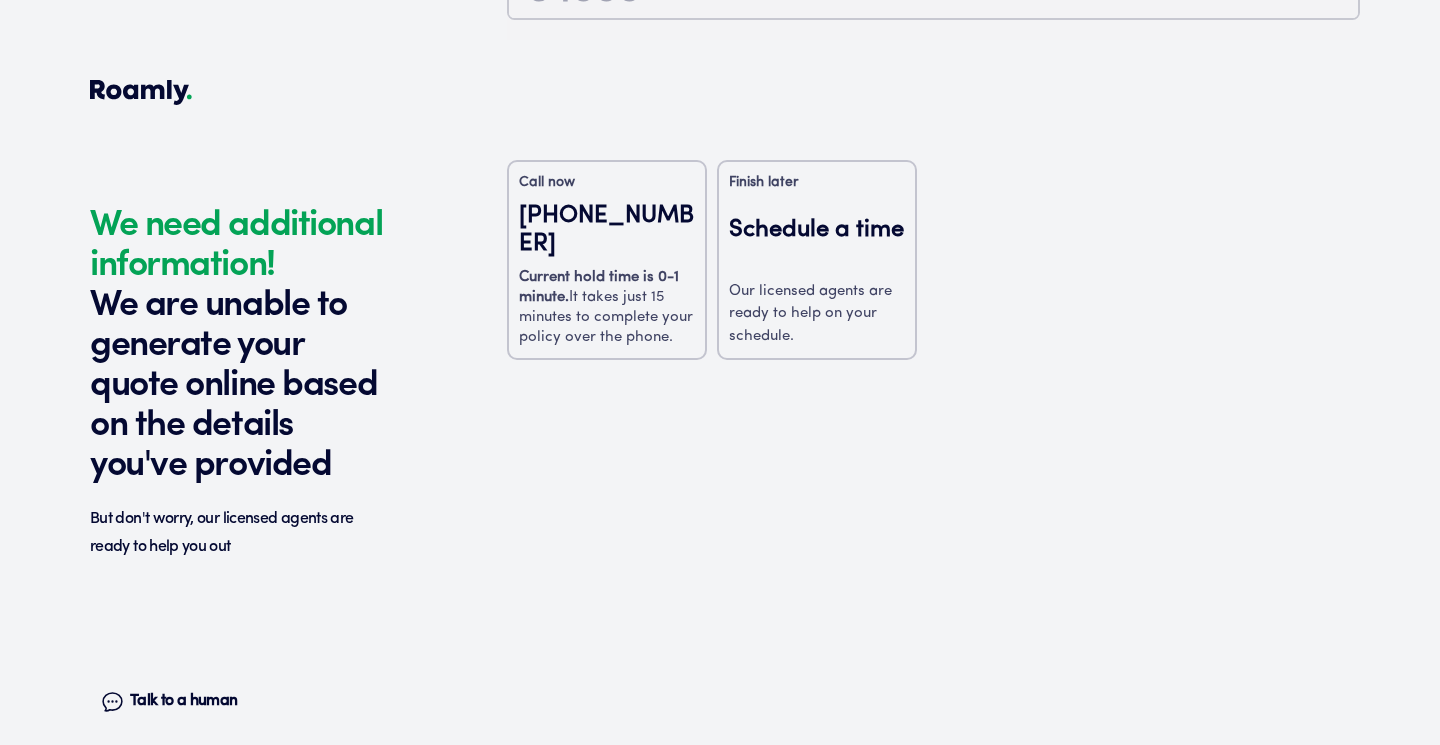 click on "Our licensed agents are ready to help on your schedule." at bounding box center [817, 315] 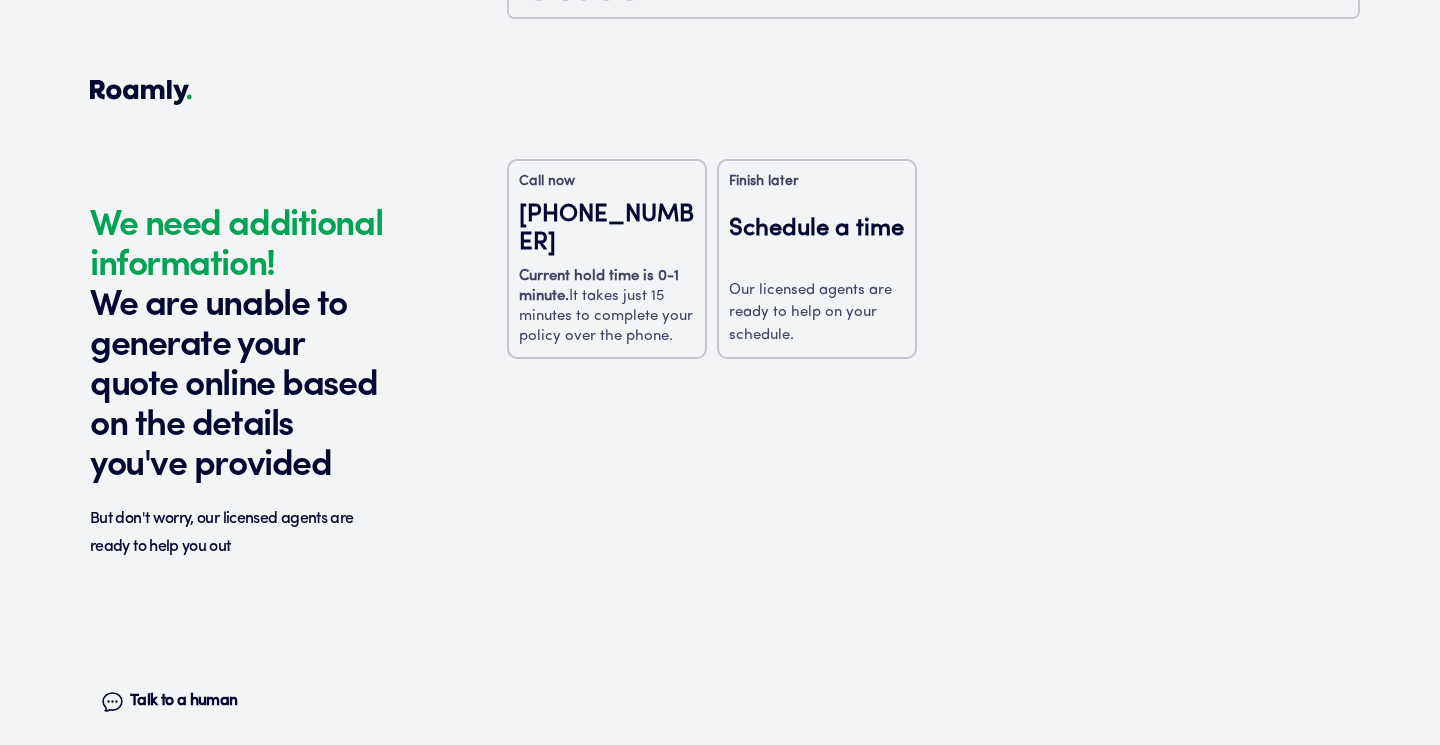 scroll, scrollTop: 693, scrollLeft: 0, axis: vertical 